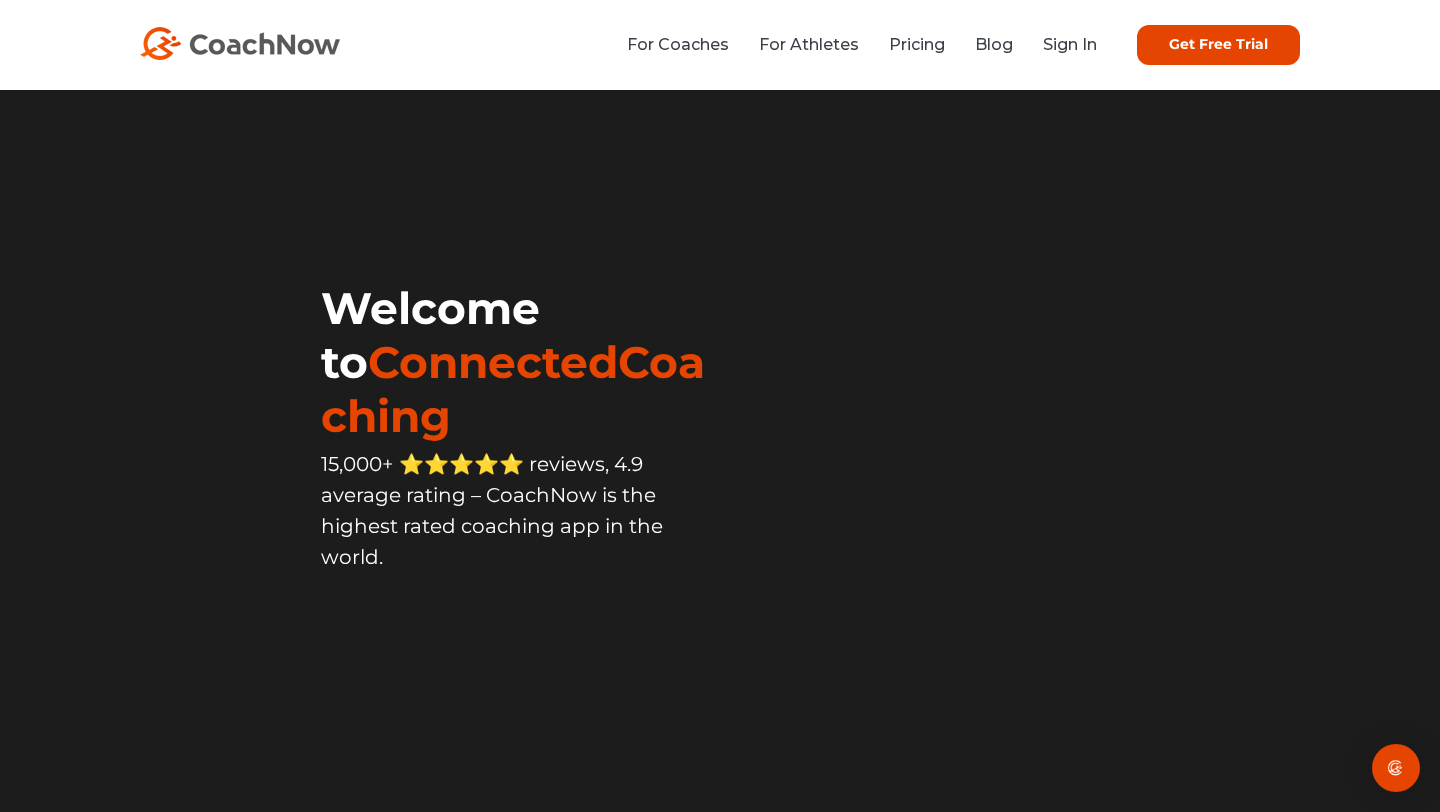 scroll, scrollTop: 0, scrollLeft: 0, axis: both 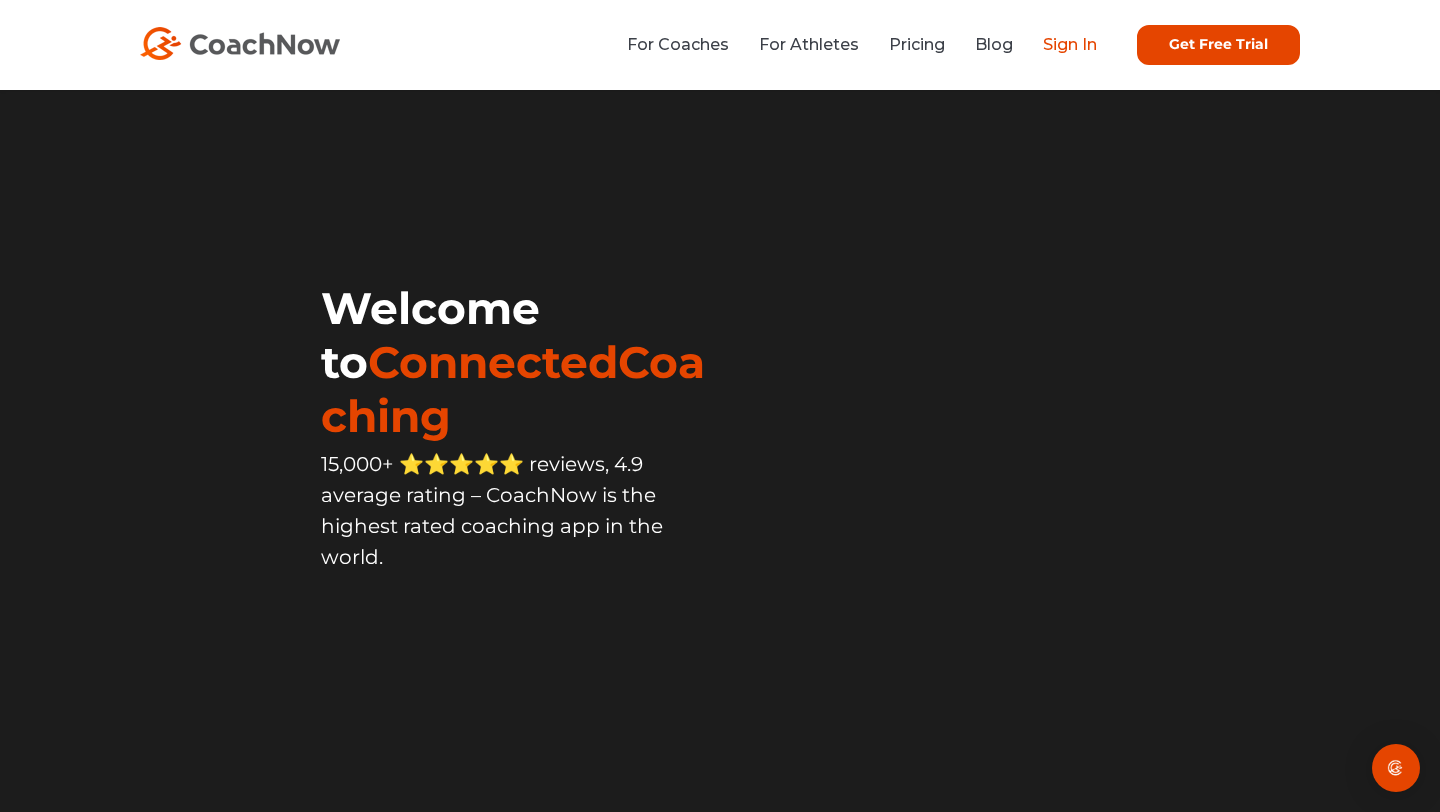 click on "Sign In" at bounding box center (1070, 44) 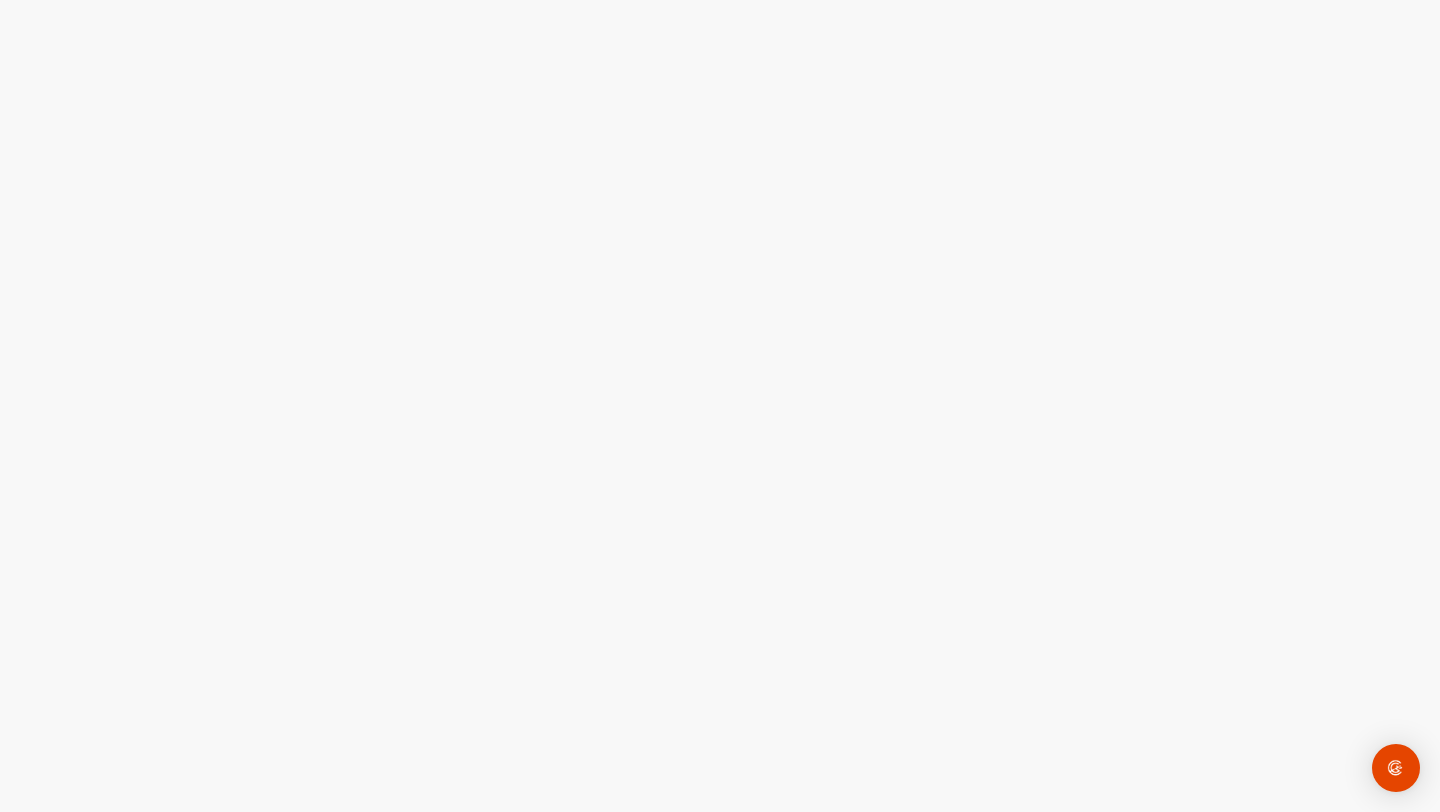 scroll, scrollTop: 0, scrollLeft: 0, axis: both 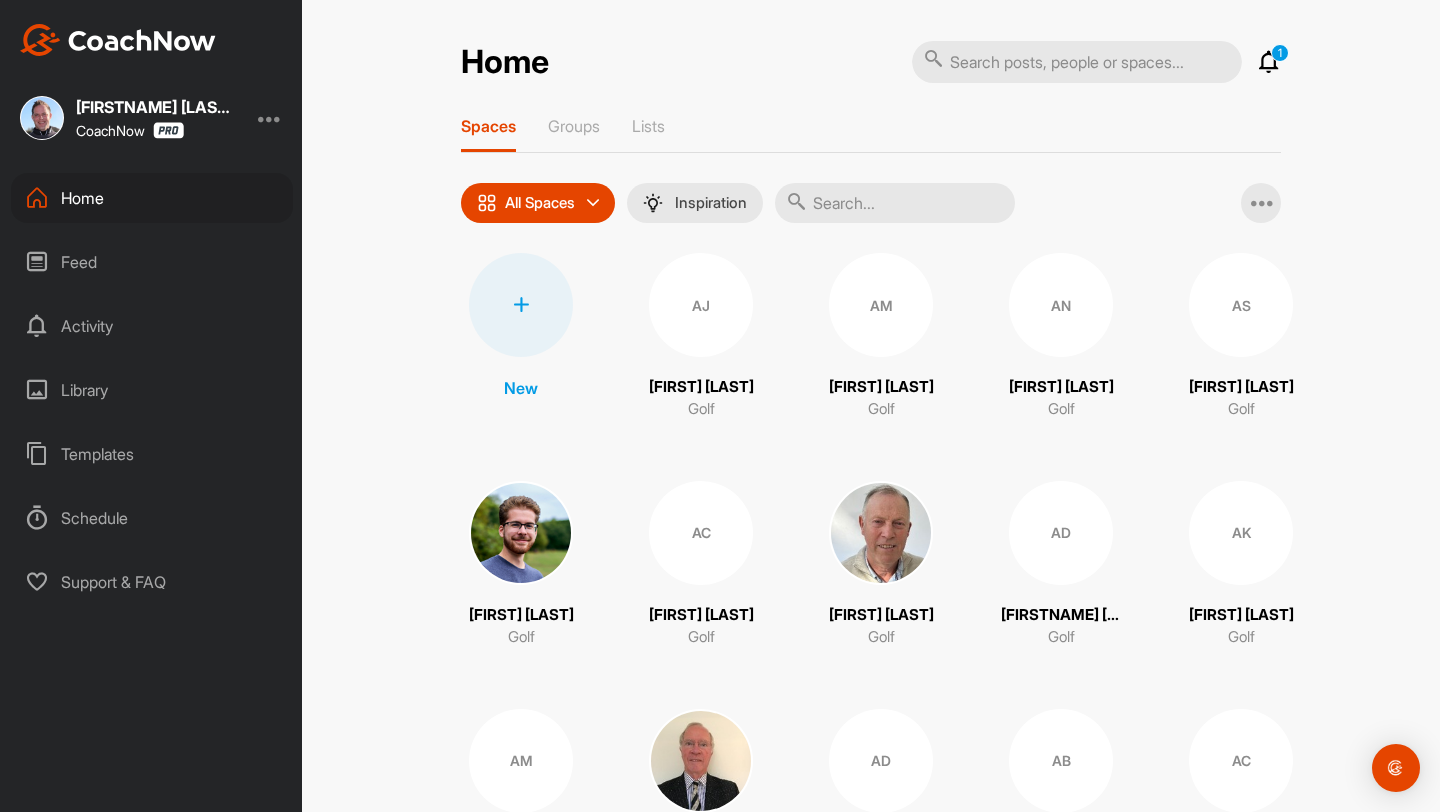 click on "Library" at bounding box center (152, 390) 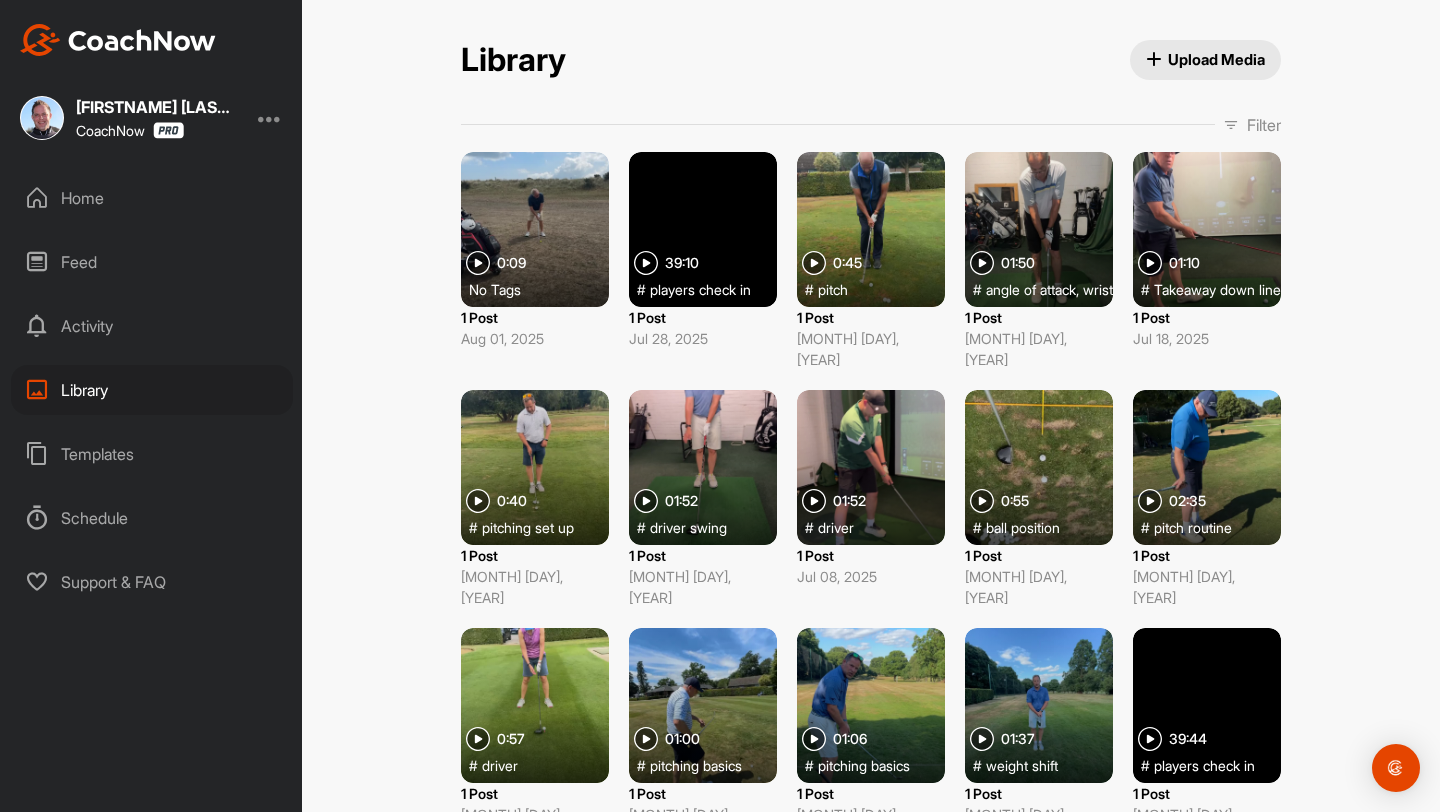 click on "Filter" at bounding box center (1264, 125) 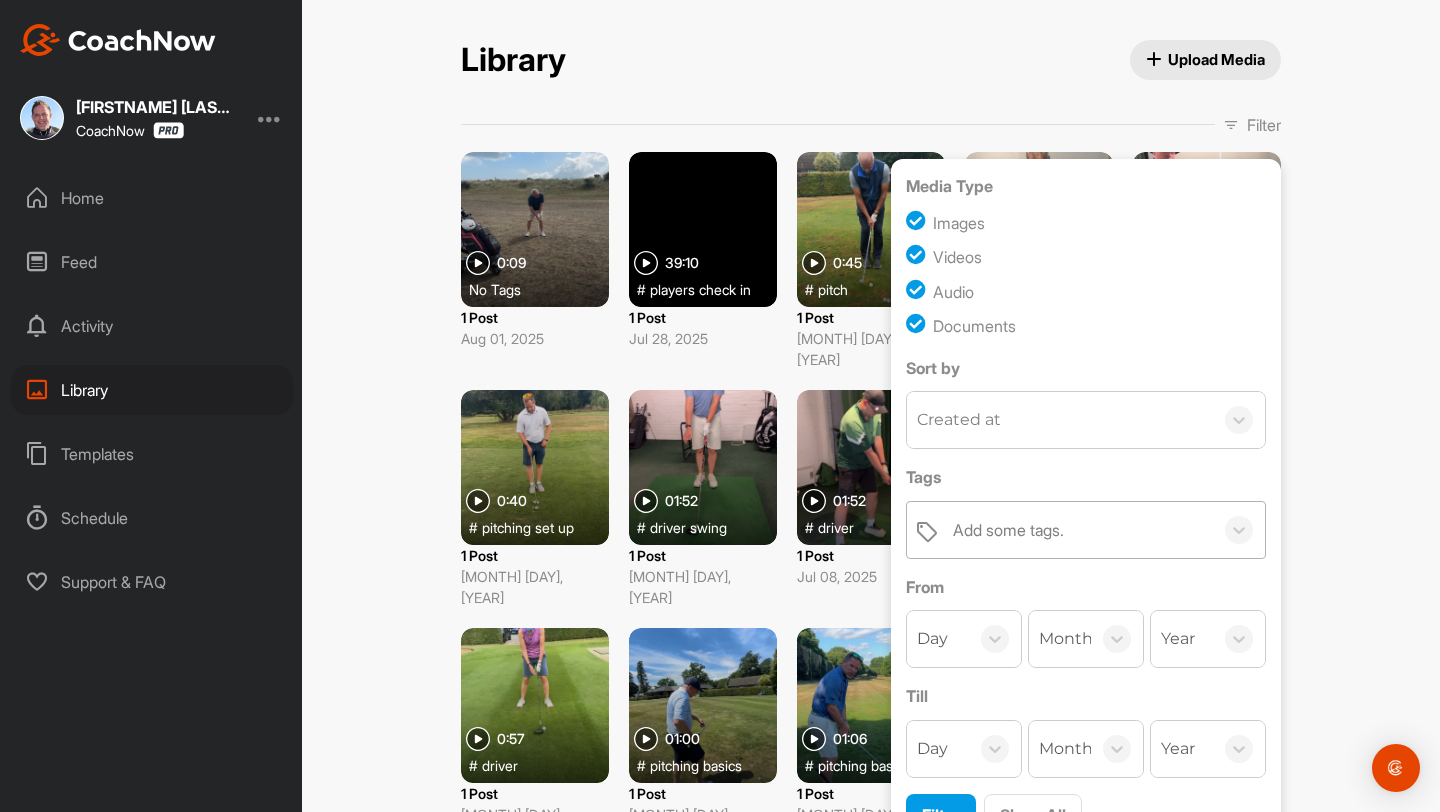 click on "Add some tags." at bounding box center (1008, 530) 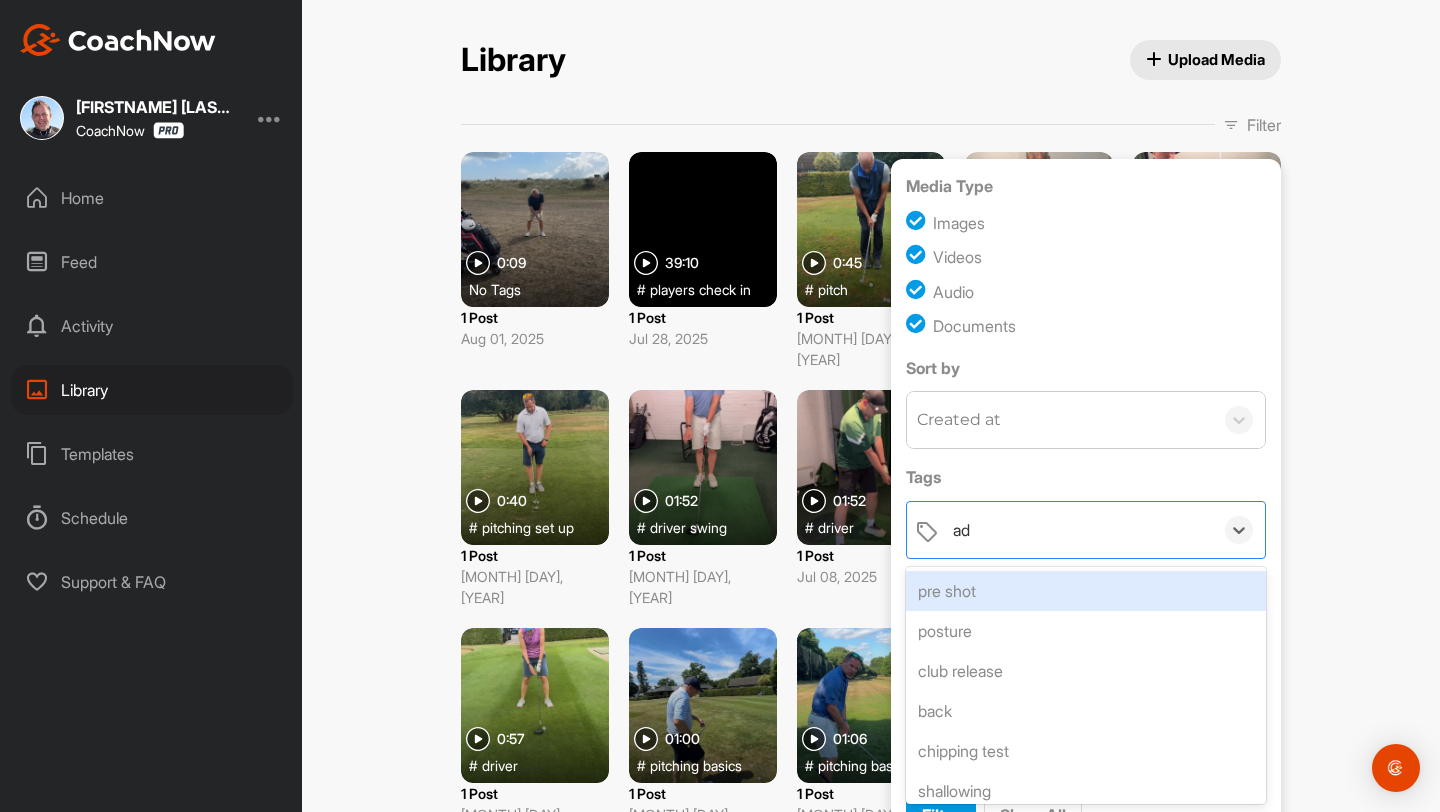 type on "adv" 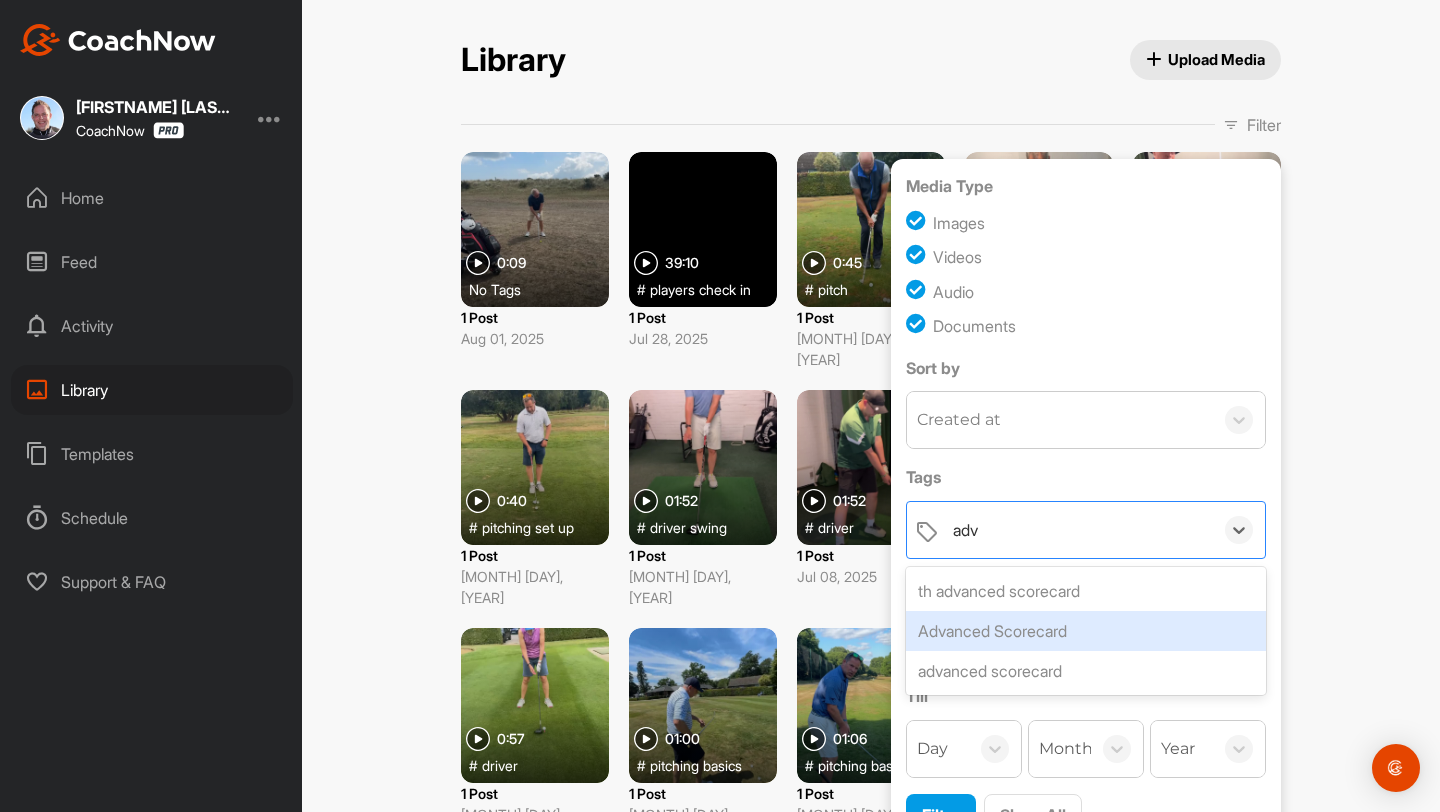 click on "Advanced Scorecard" at bounding box center (1086, 631) 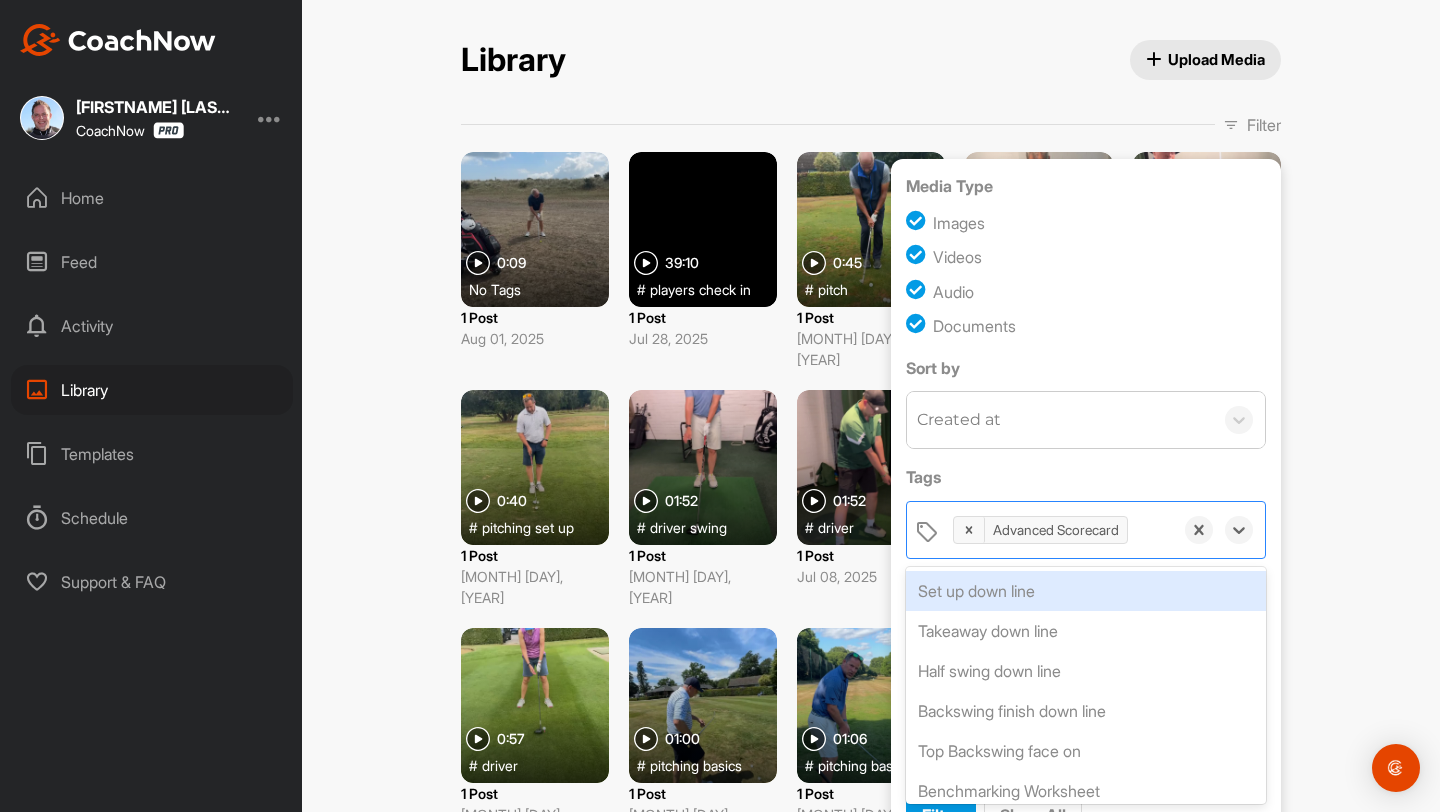 click on "Jul 08, 2025" at bounding box center (871, 576) 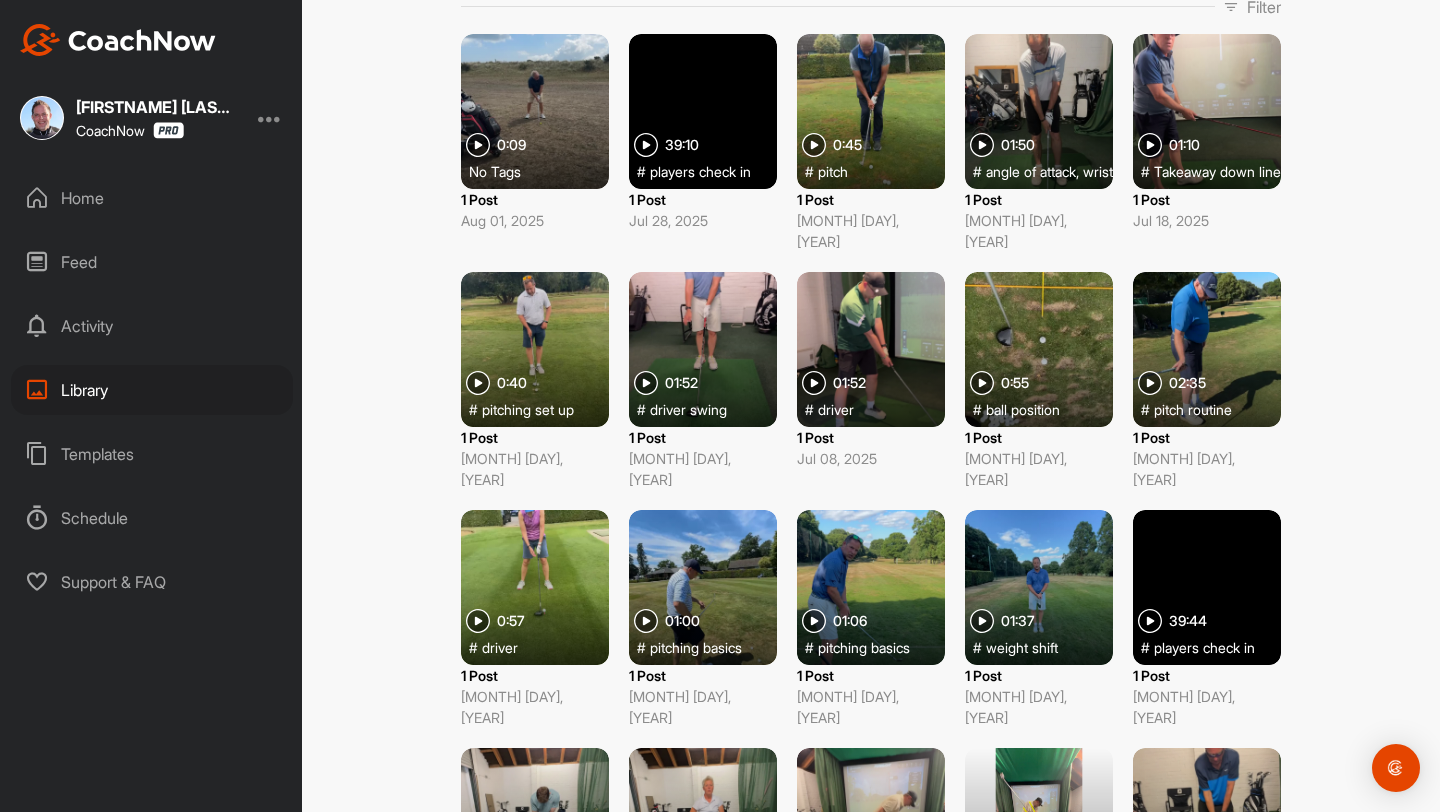 scroll, scrollTop: 0, scrollLeft: 0, axis: both 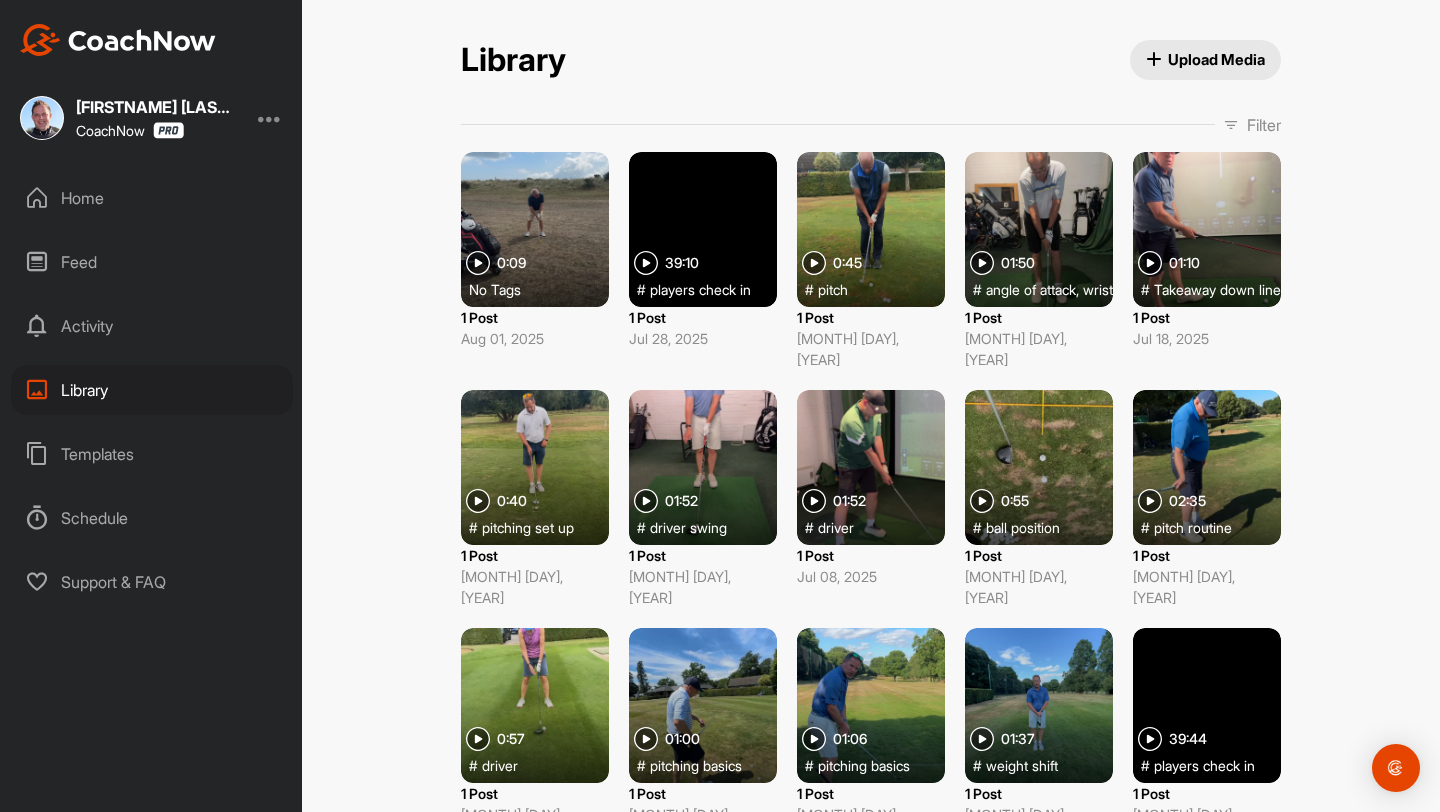 click on "Home" at bounding box center (152, 198) 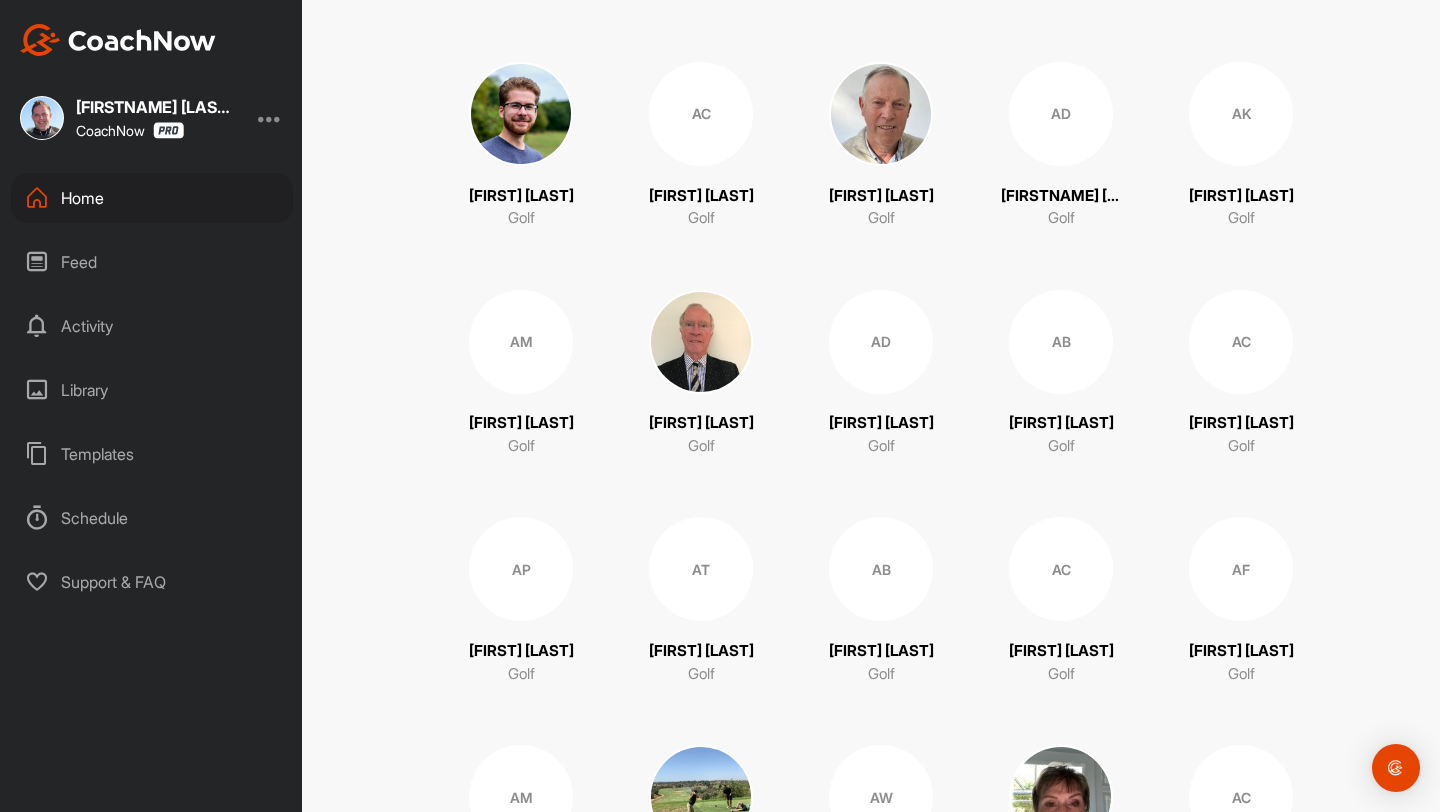 scroll, scrollTop: 418, scrollLeft: 0, axis: vertical 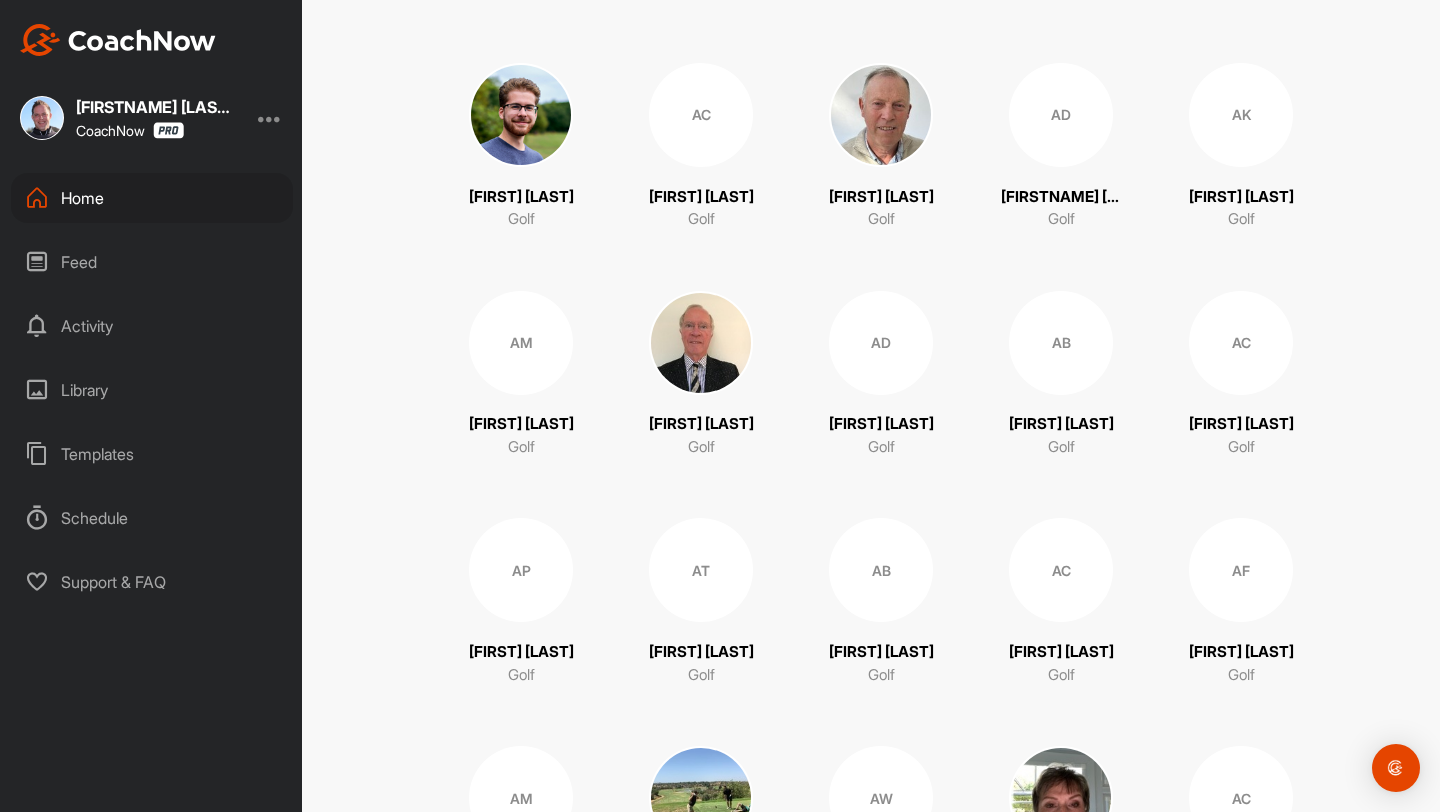 click on "AB" at bounding box center (1061, 343) 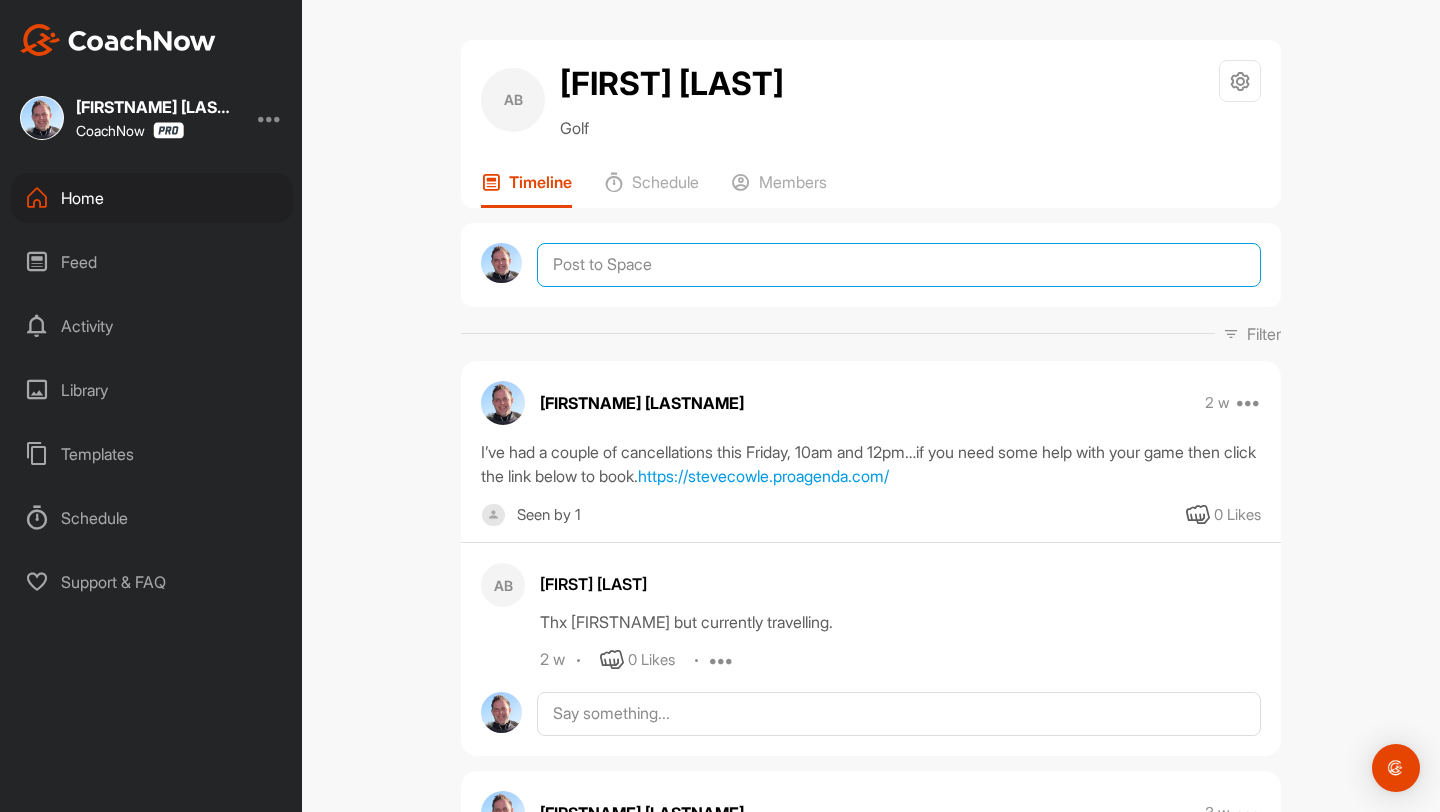 click at bounding box center [899, 265] 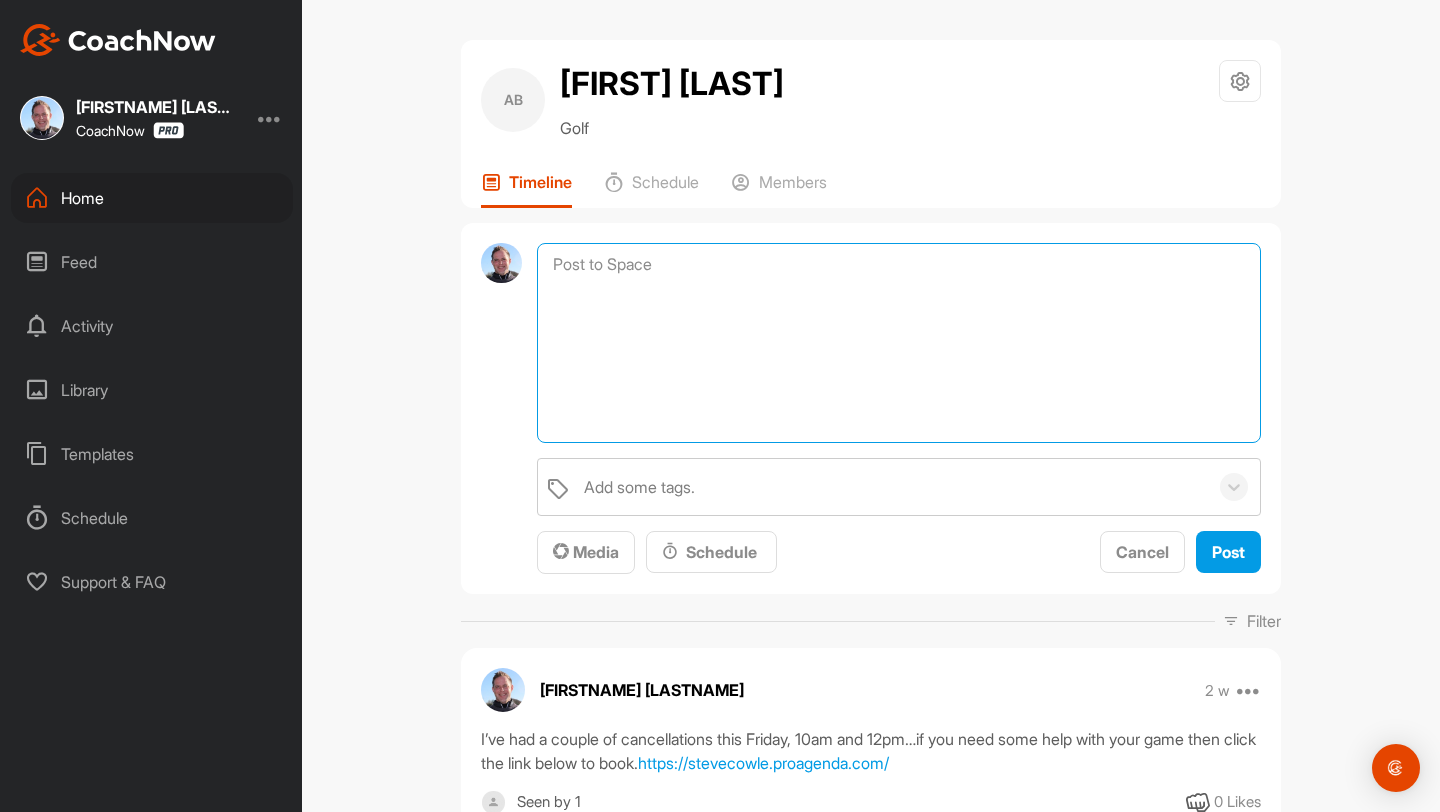 click at bounding box center (899, 343) 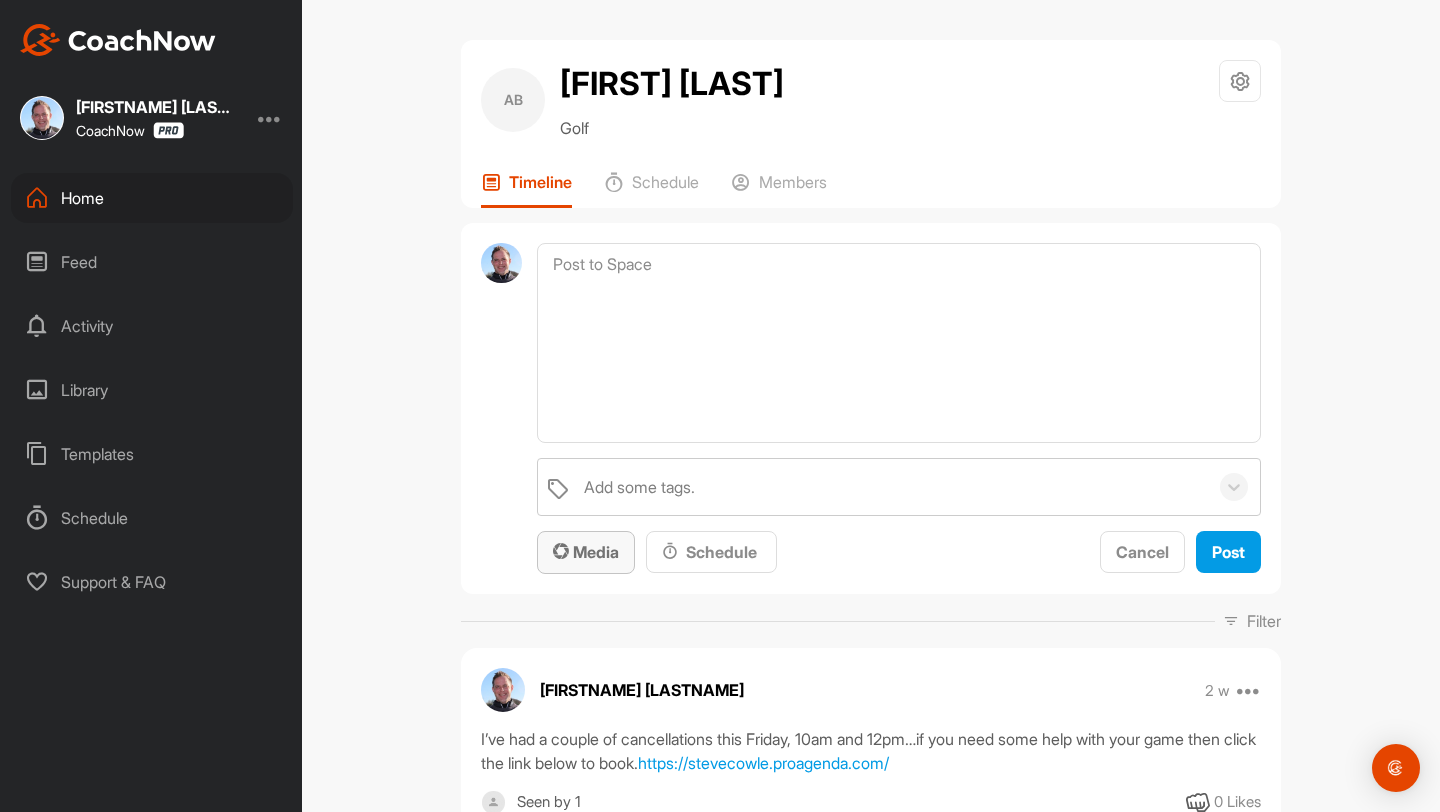 click on "Media" at bounding box center (586, 552) 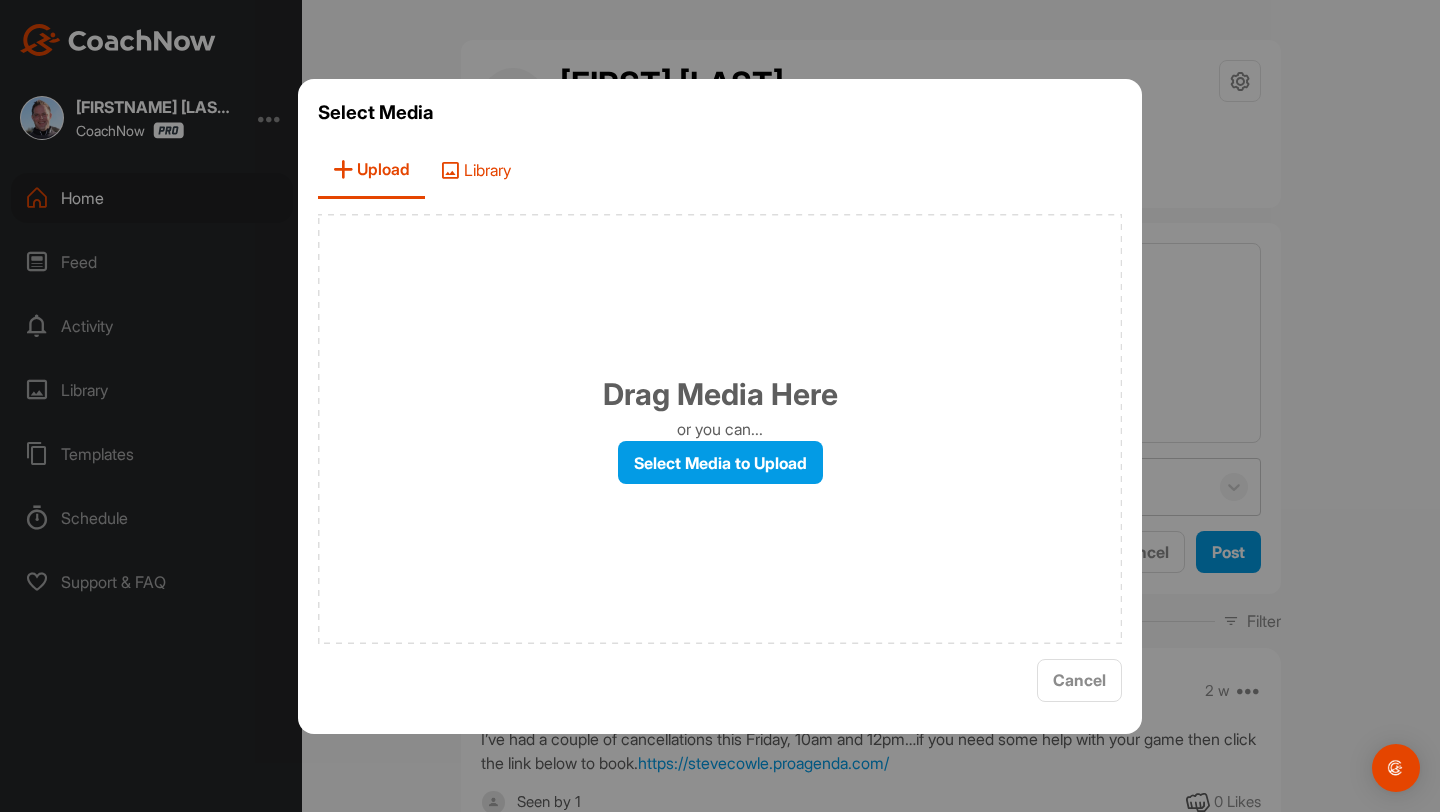 click on "Library" at bounding box center (475, 170) 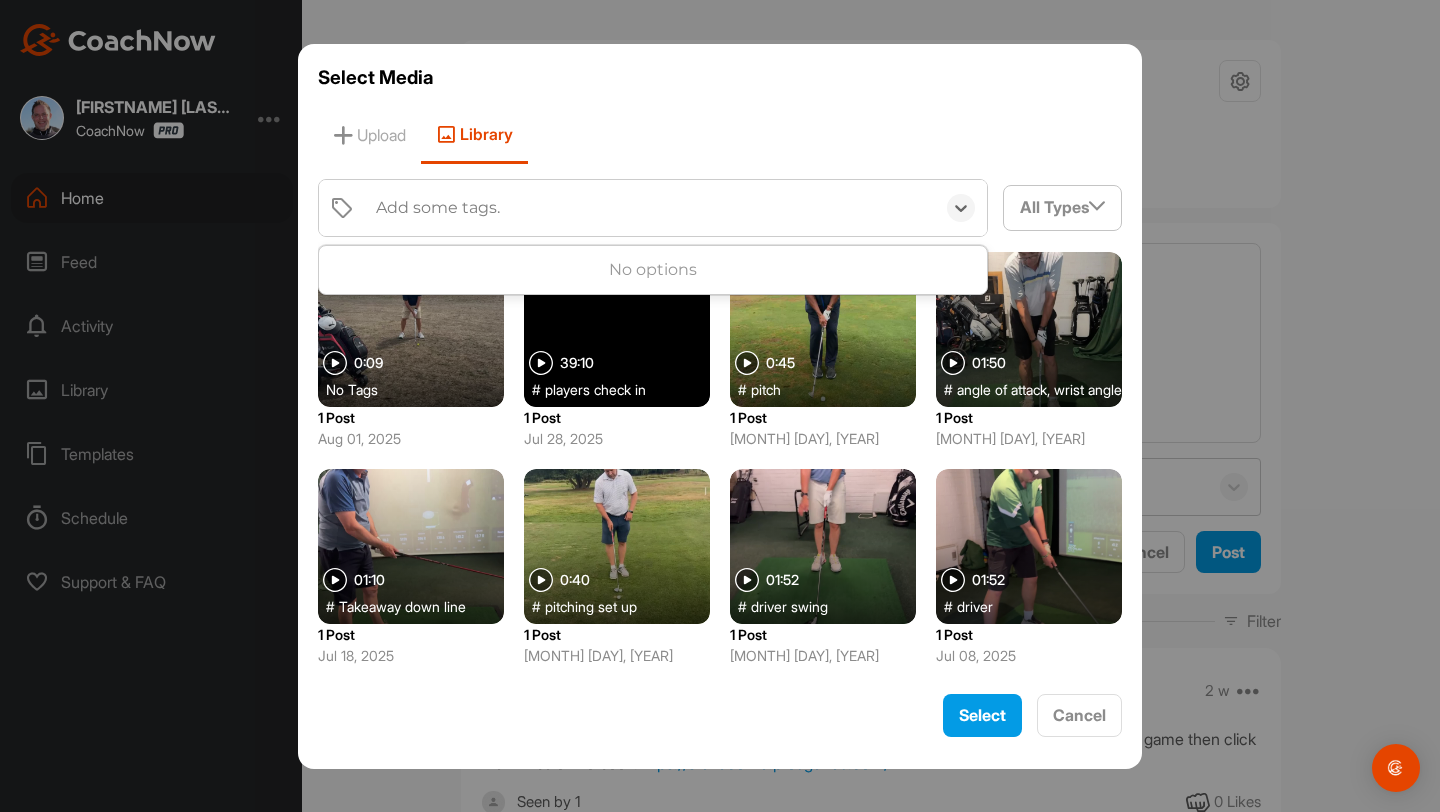 click on "Add some tags." at bounding box center (438, 208) 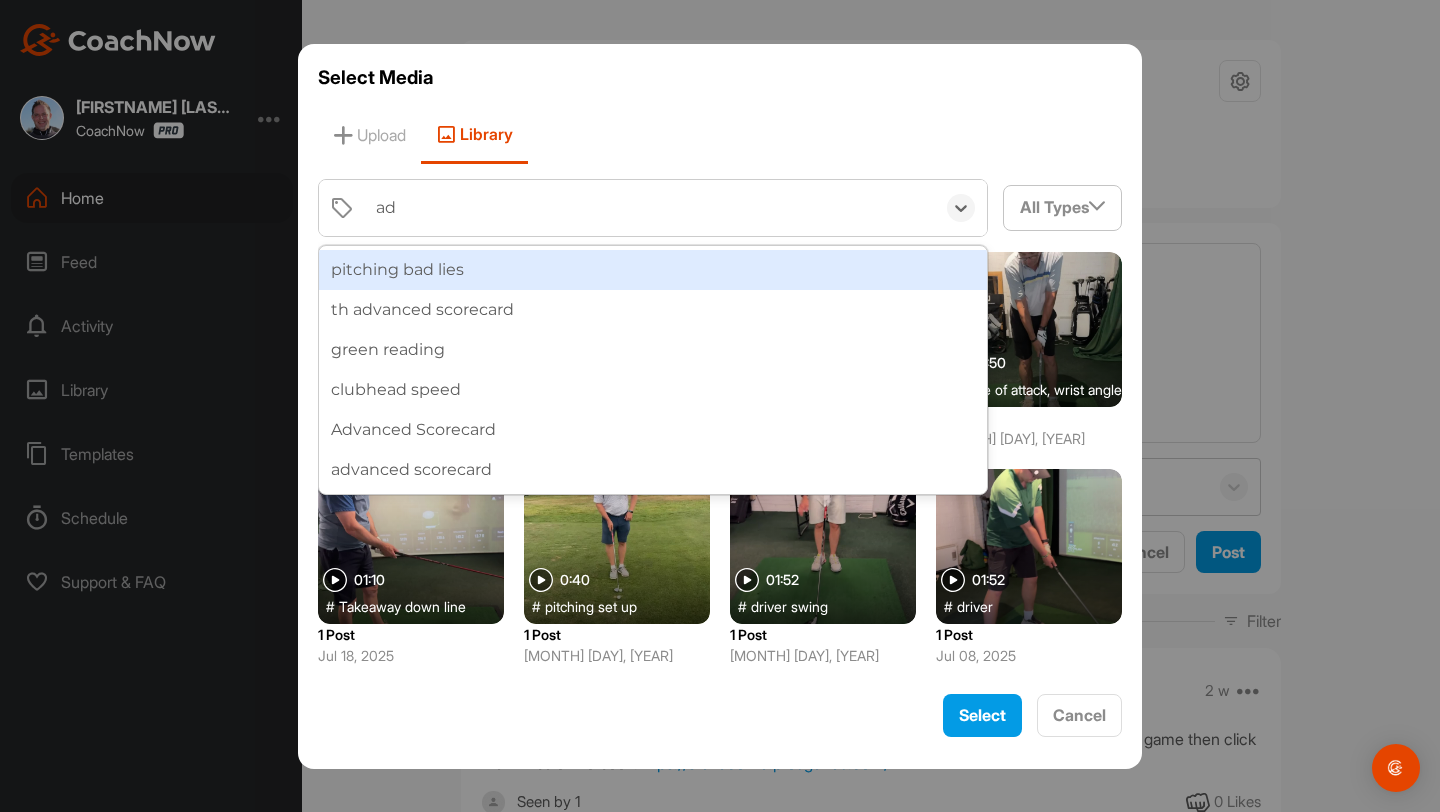 type on "adv" 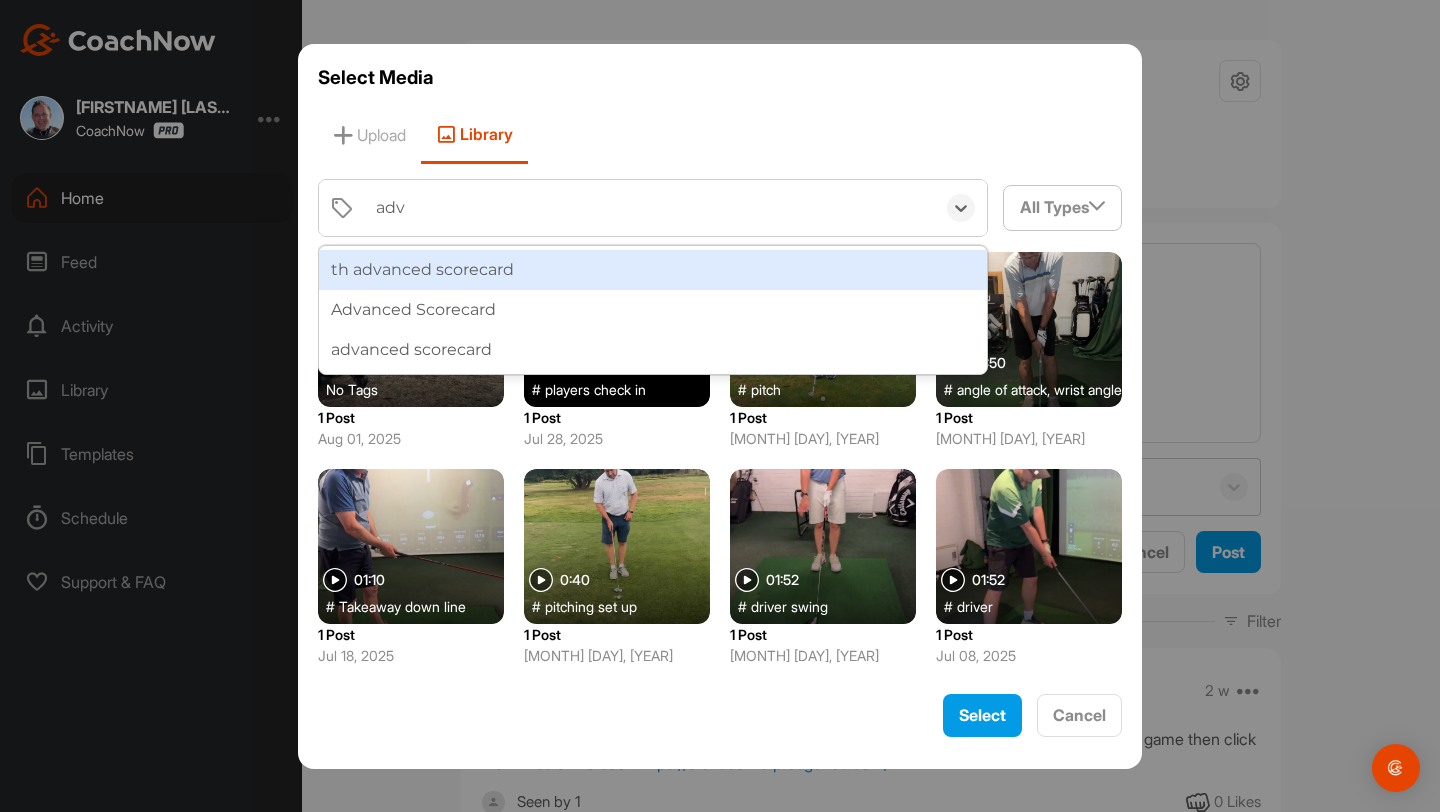 click on "th advanced scorecard" at bounding box center (653, 270) 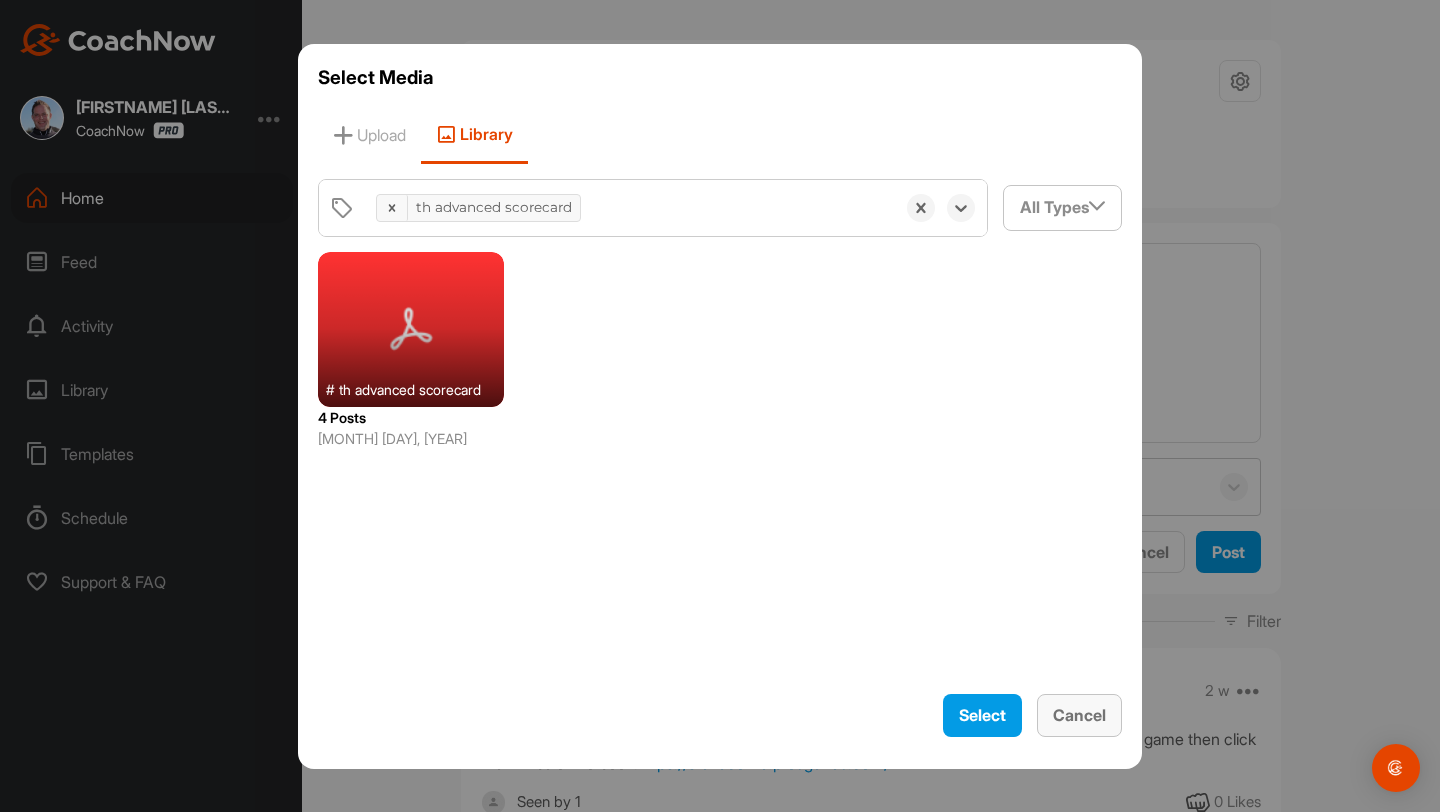 click on "Cancel" at bounding box center (1079, 715) 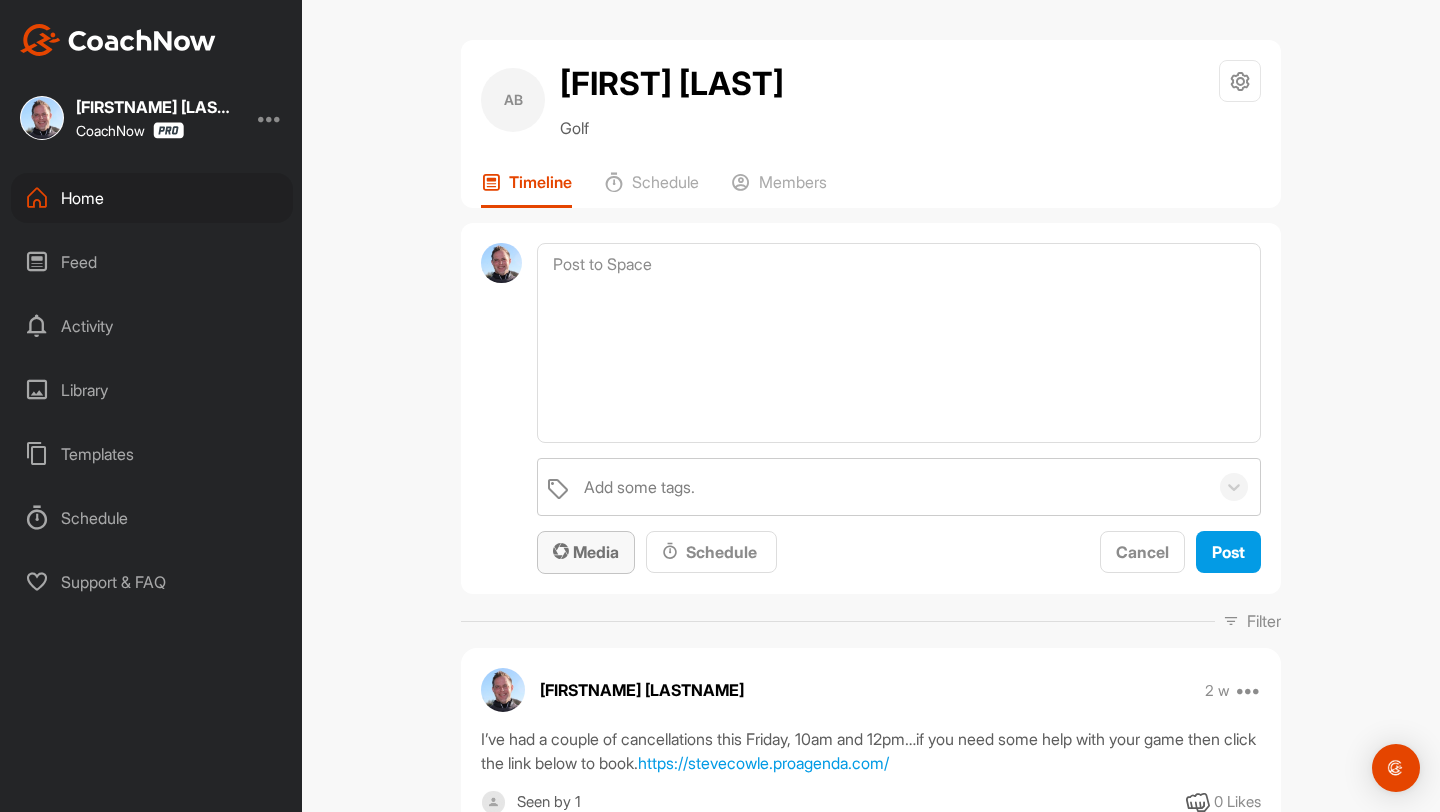 click on "Media" at bounding box center (586, 552) 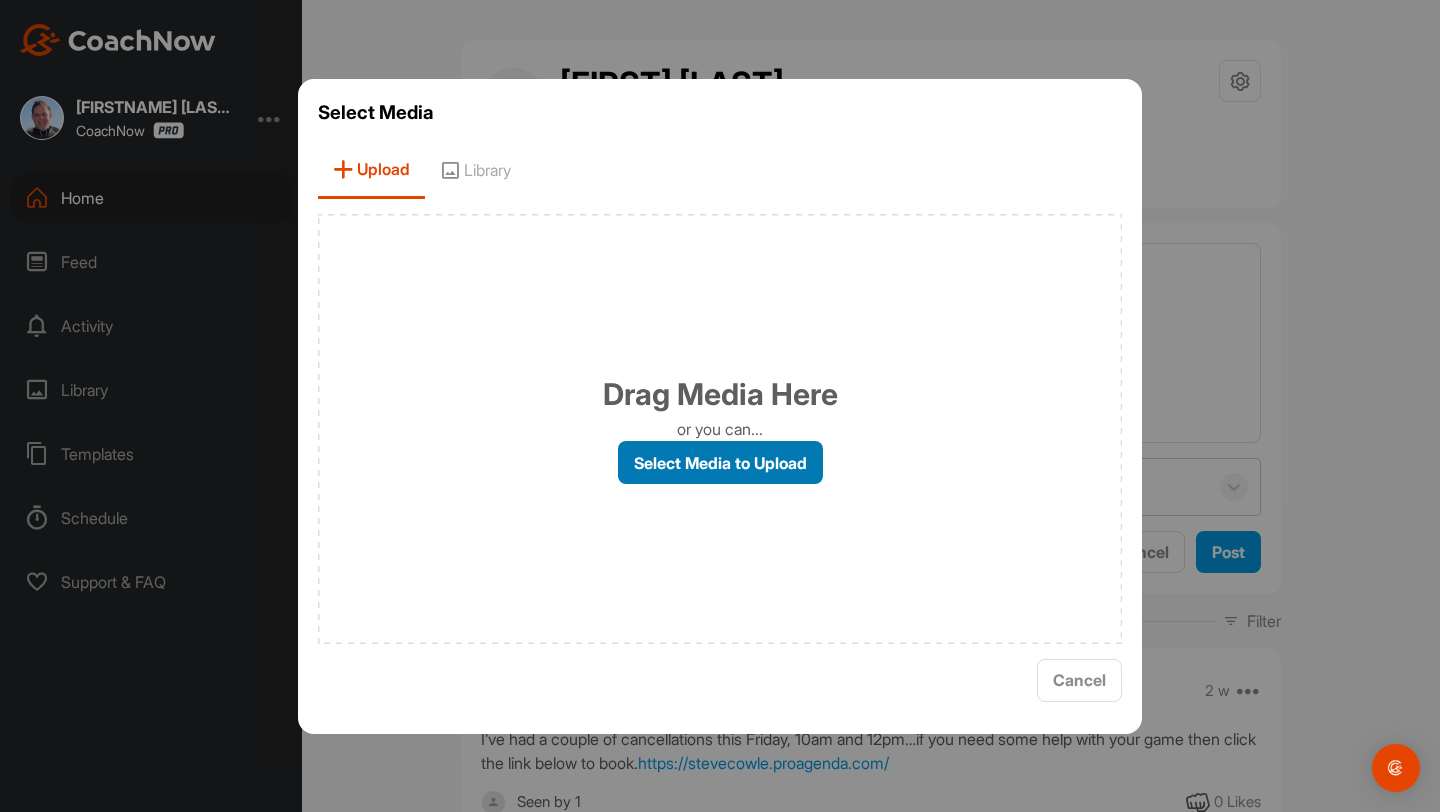 click on "Select Media to Upload" at bounding box center [720, 462] 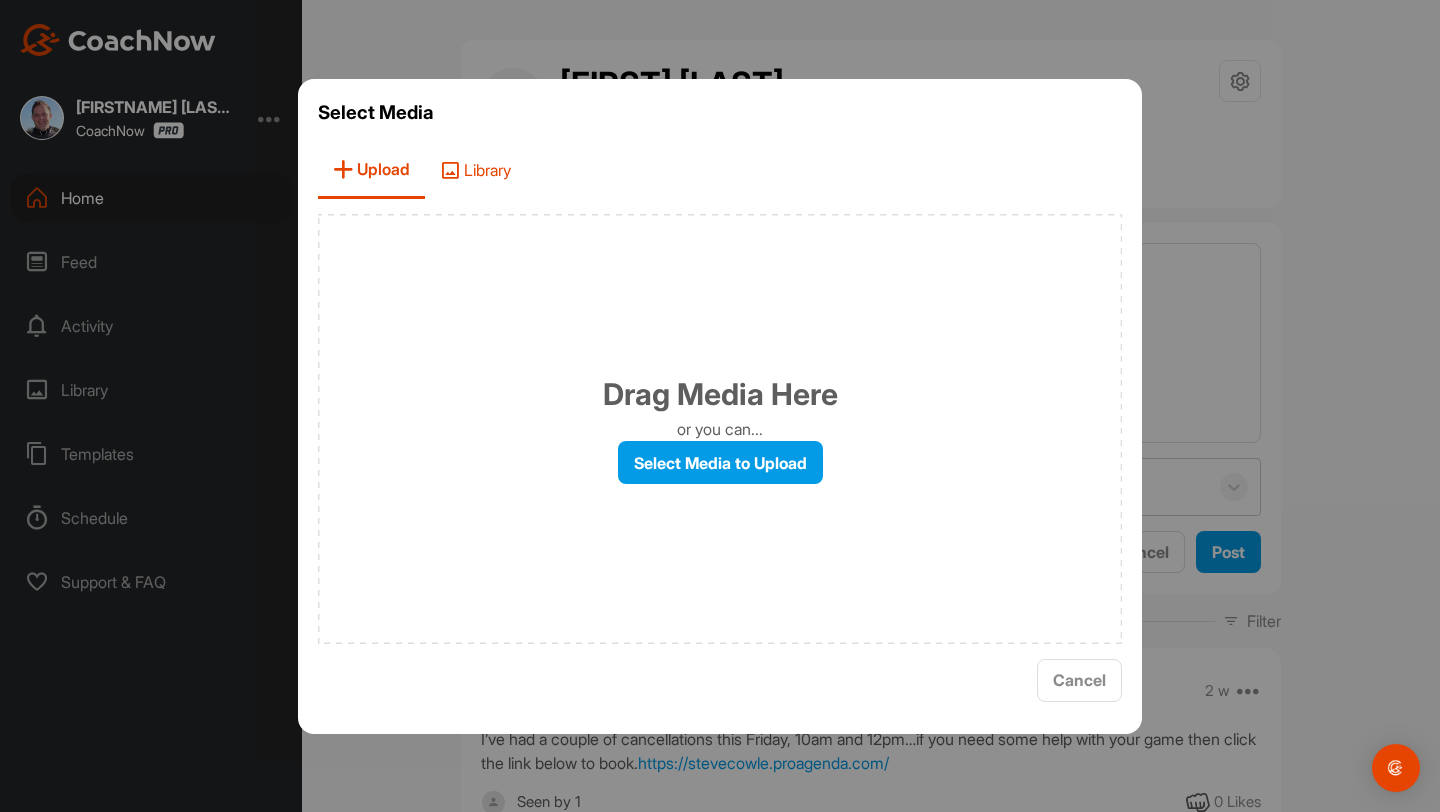 click on "Library" at bounding box center [475, 170] 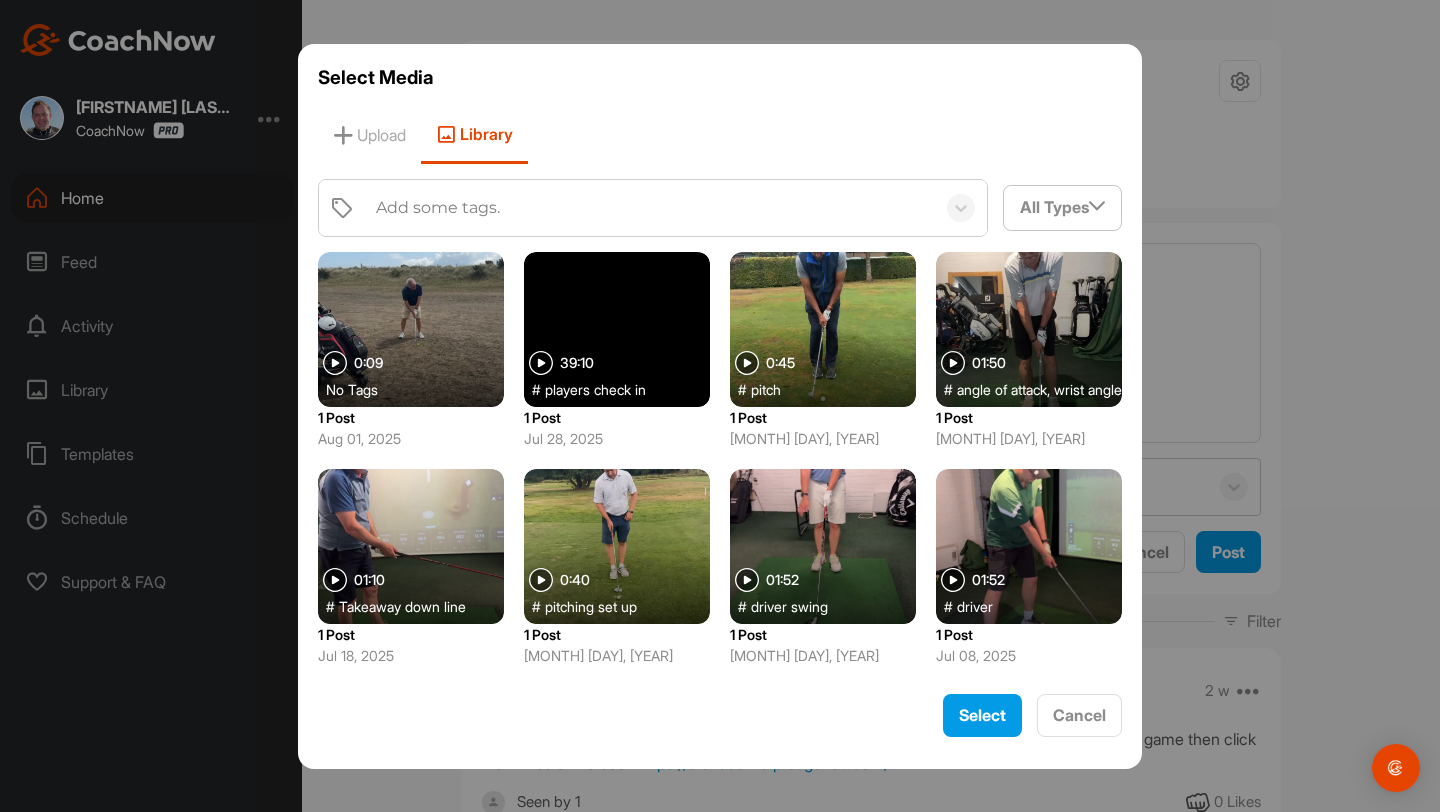 click on "Add some tags." at bounding box center [438, 208] 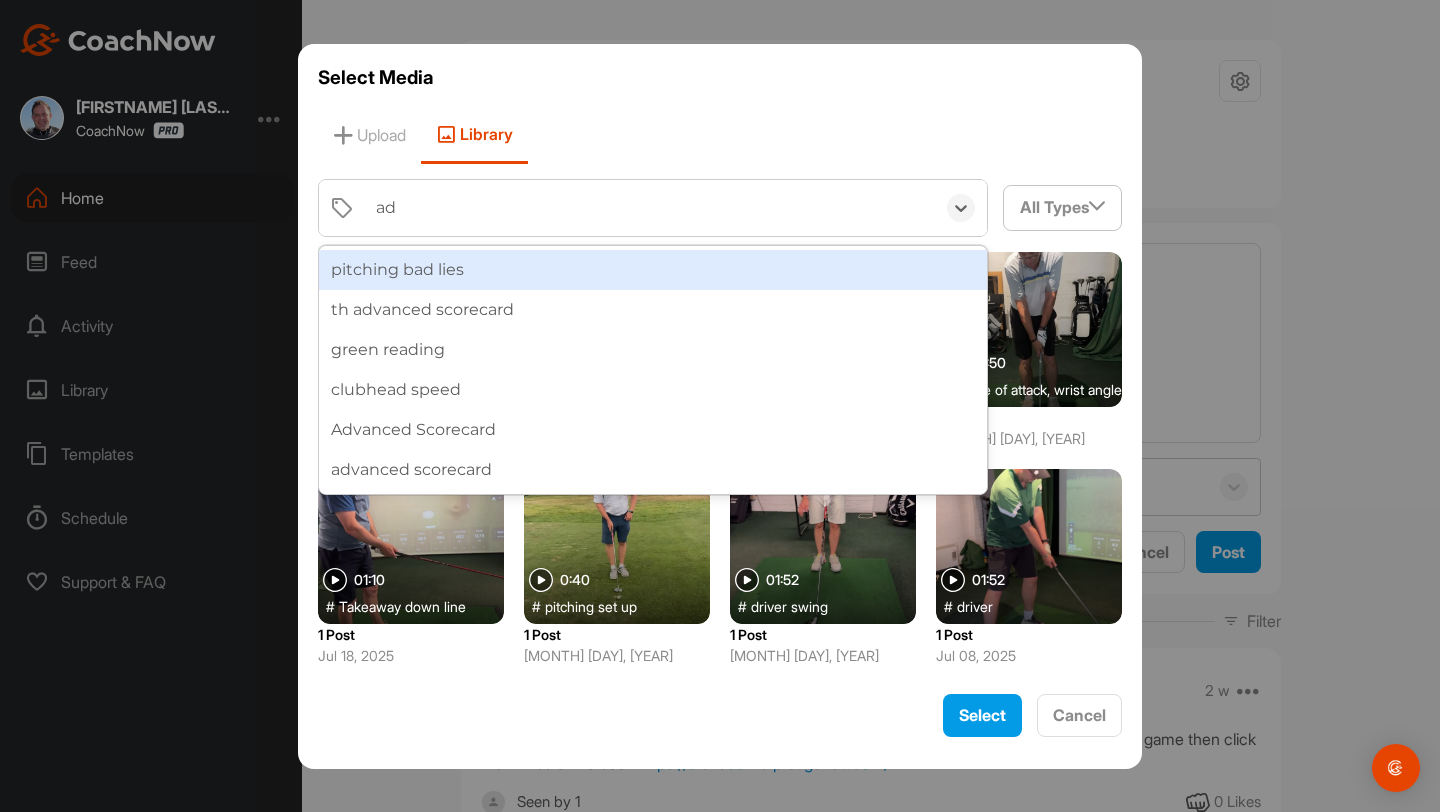 type on "adv" 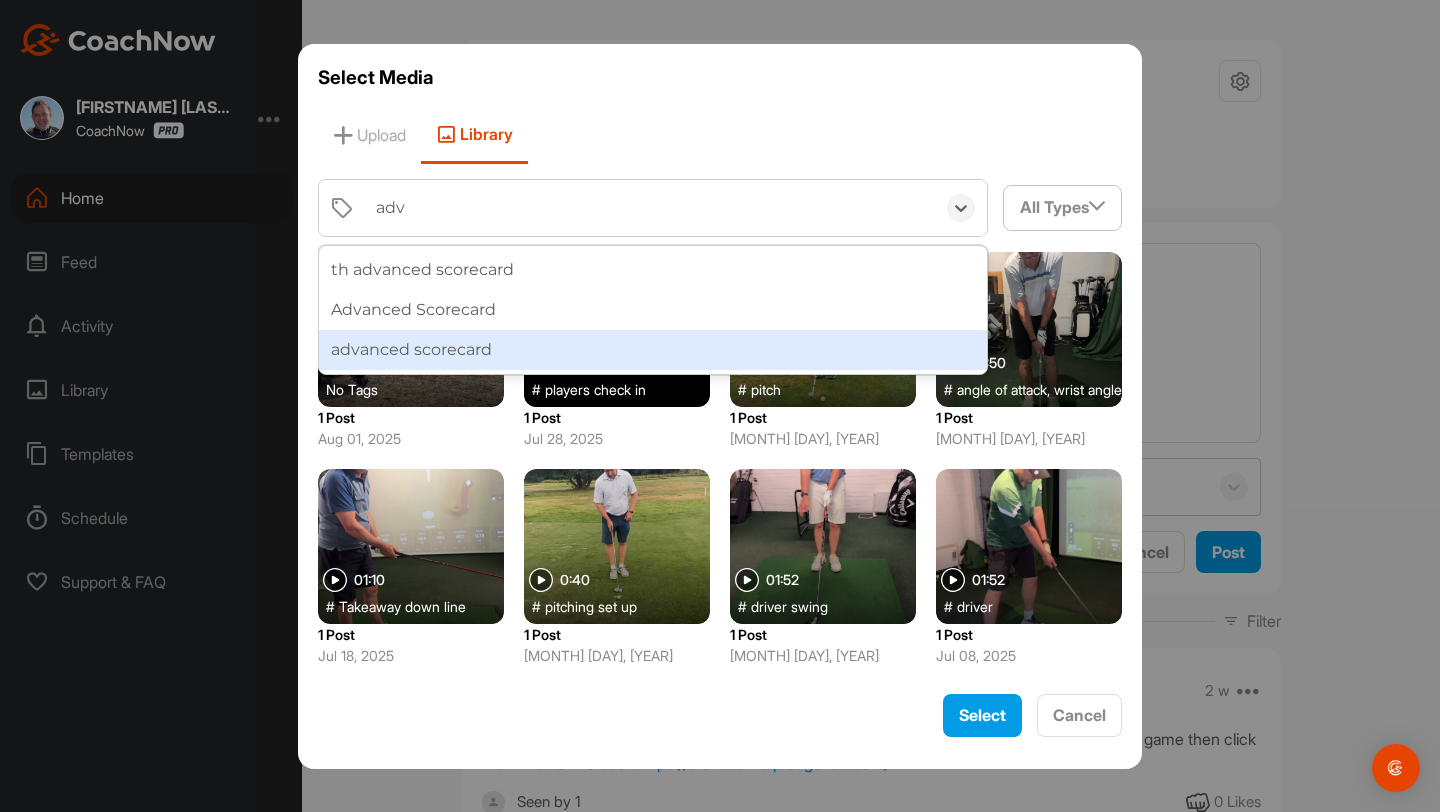click on "advanced scorecard" at bounding box center (653, 350) 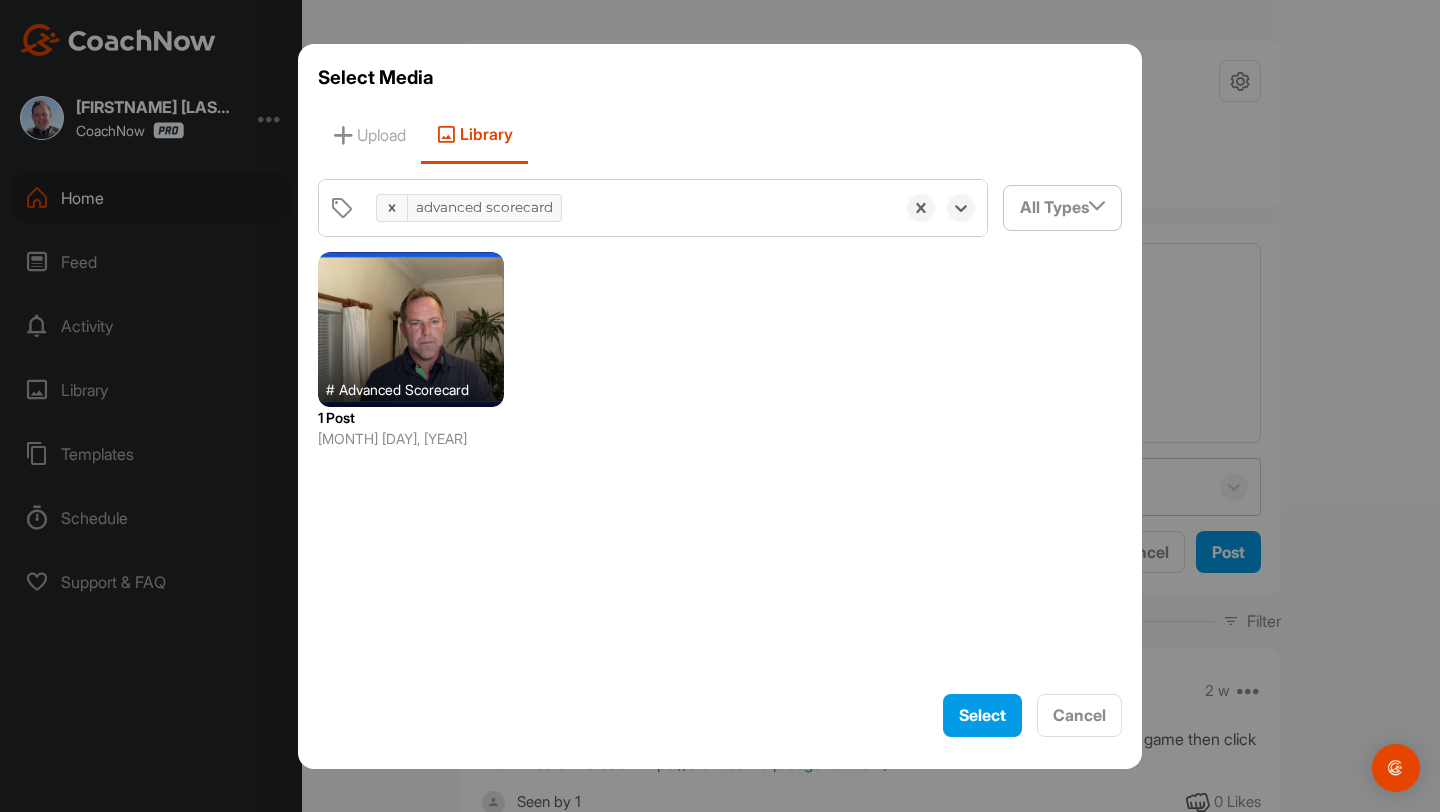 click at bounding box center [411, 329] 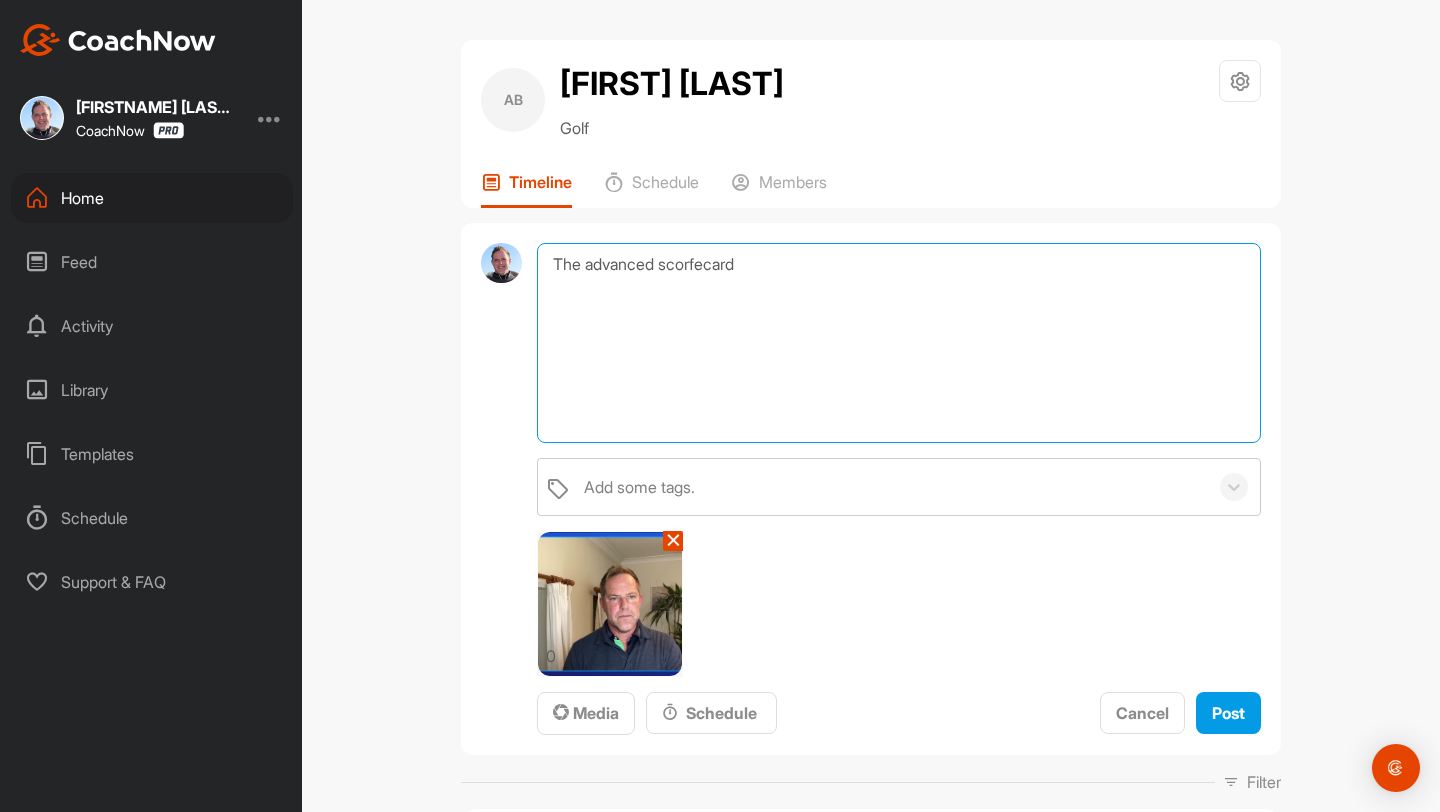 click on "The advanced scorfecard" at bounding box center (899, 343) 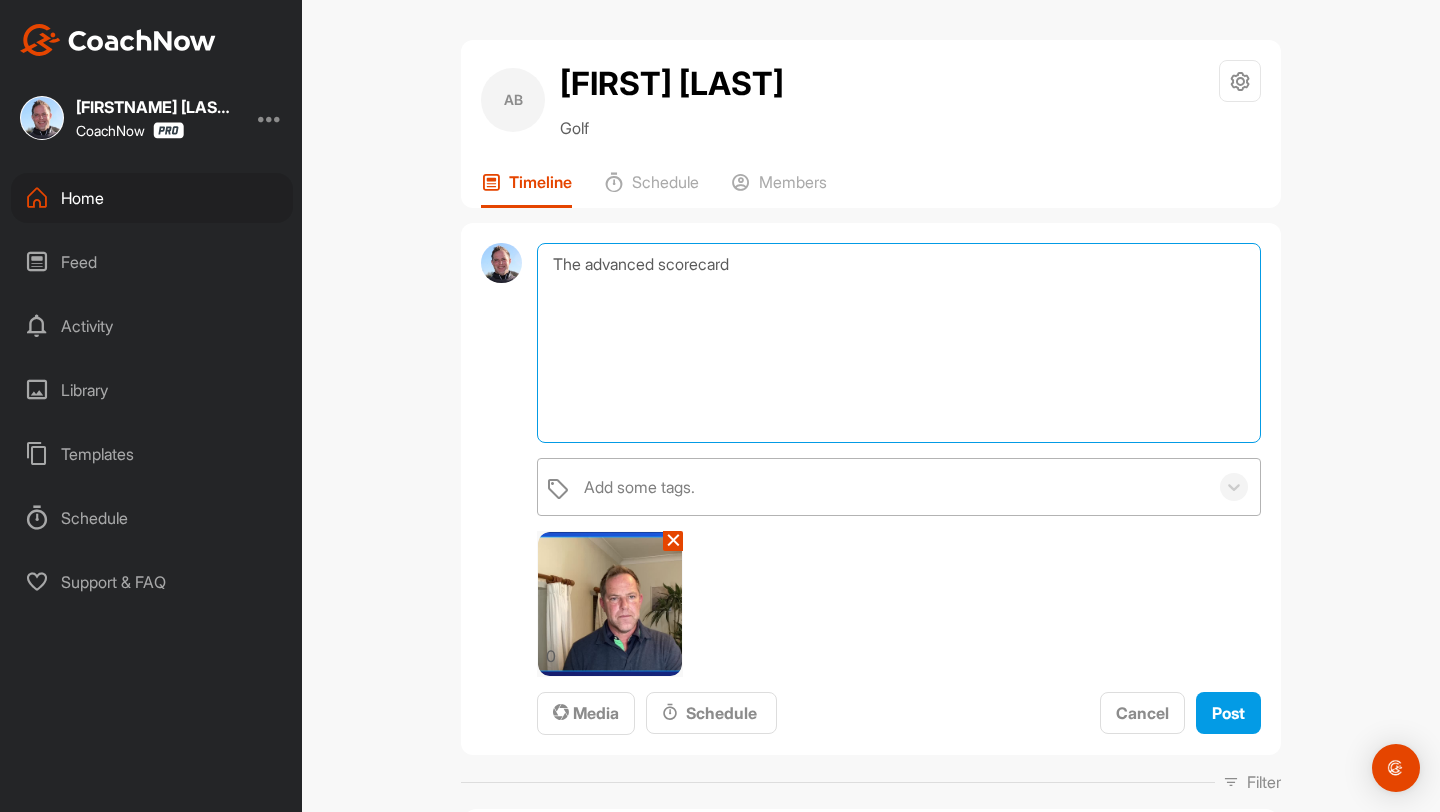 type on "The advanced scorecard" 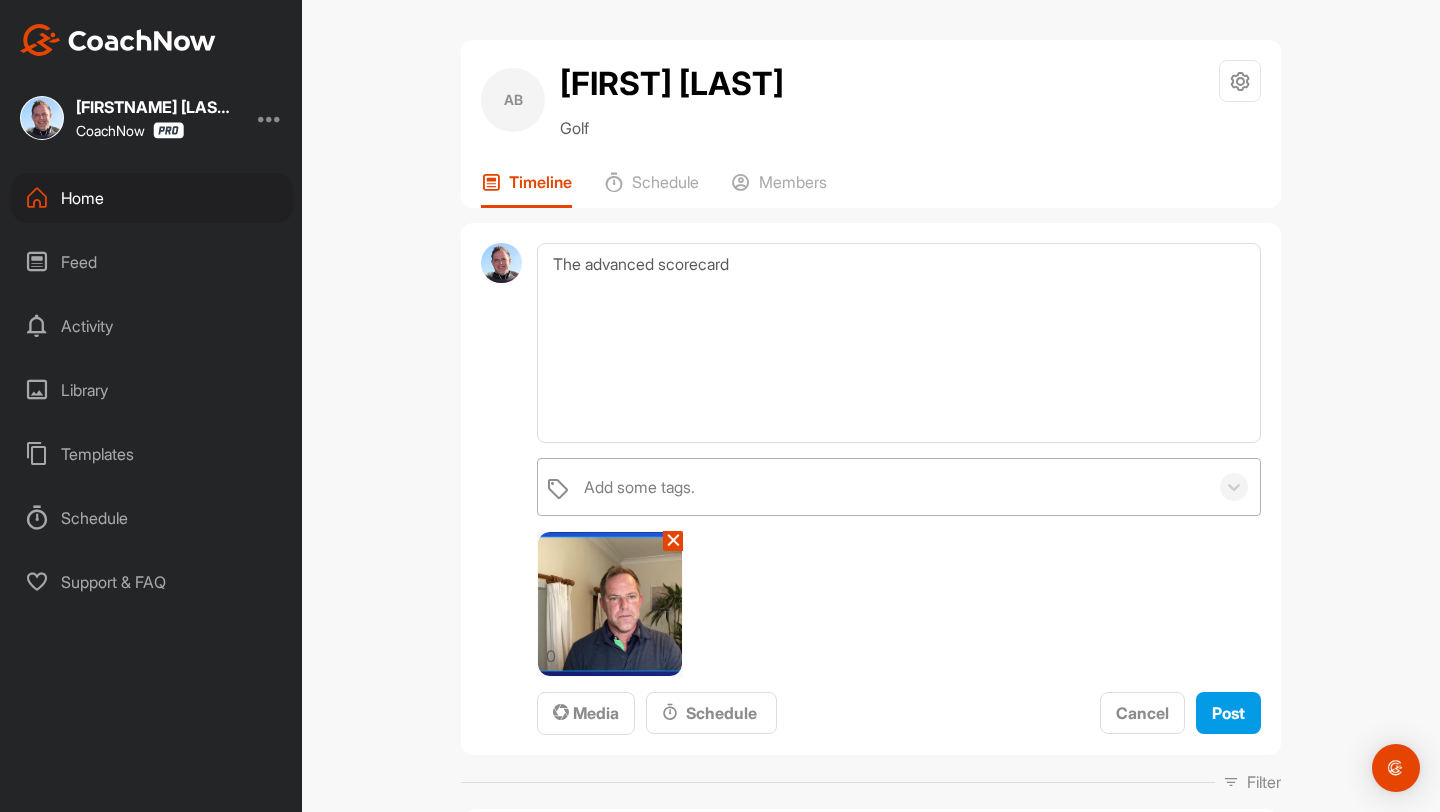 click on "Add some tags." at bounding box center [891, 487] 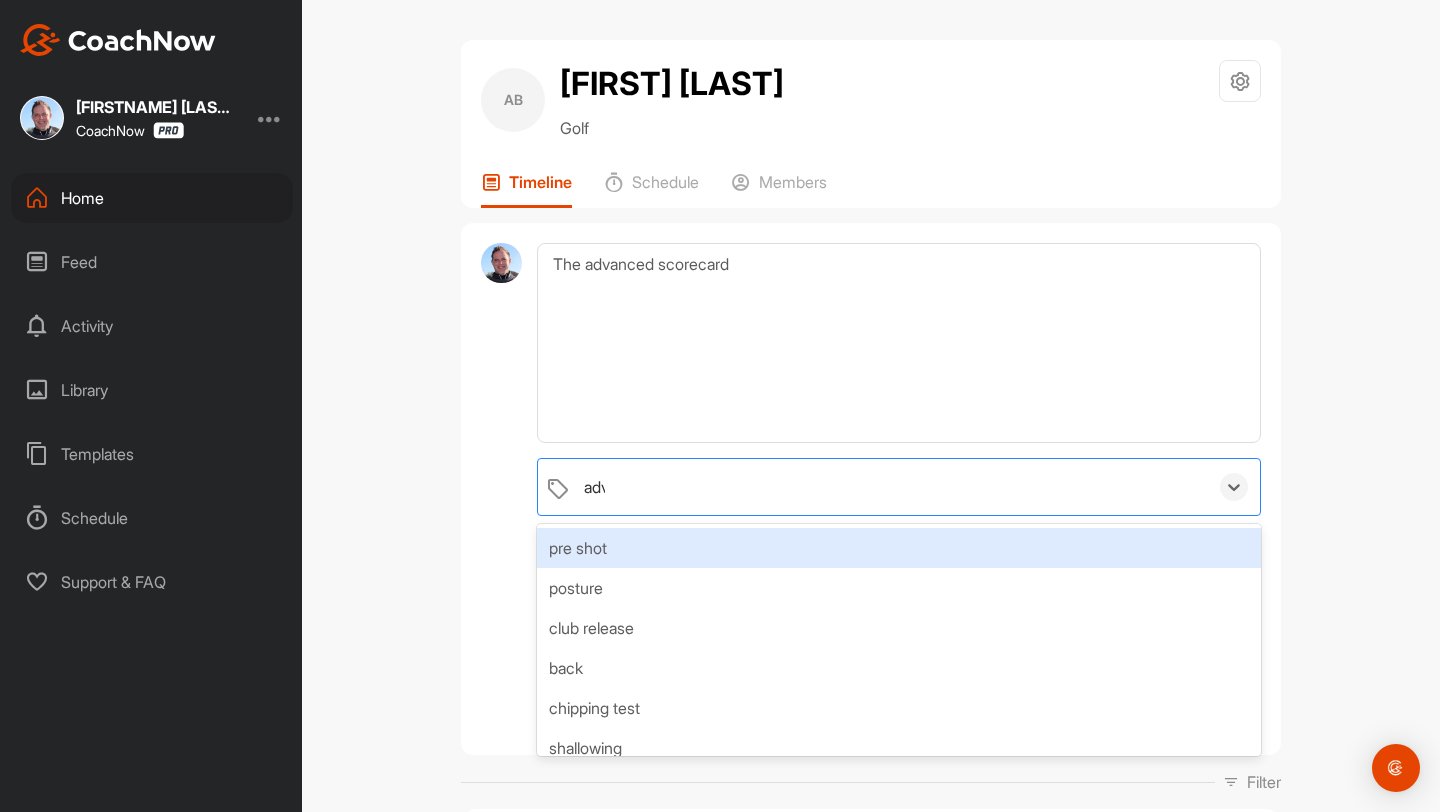 type on "adva" 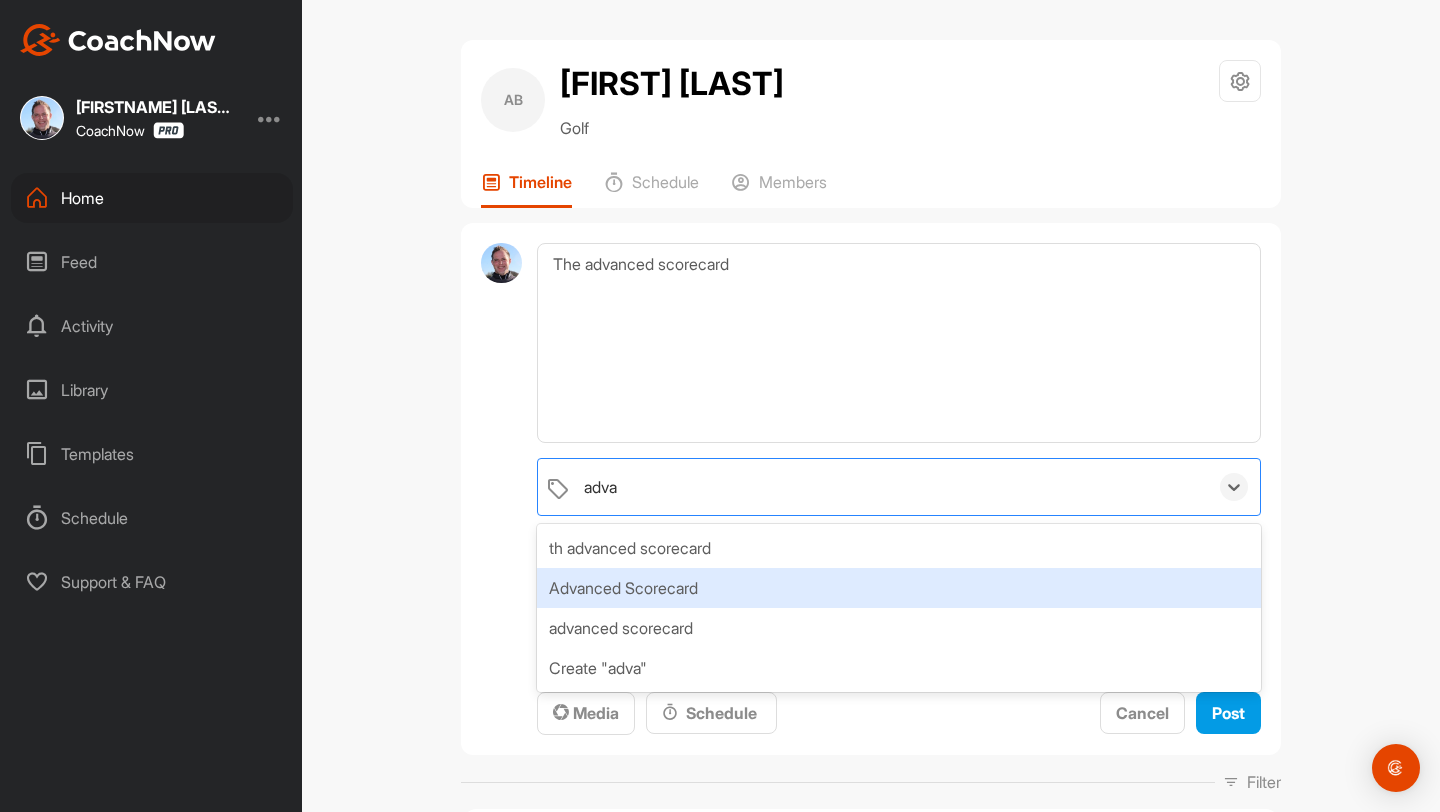 click on "Advanced Scorecard" at bounding box center [899, 588] 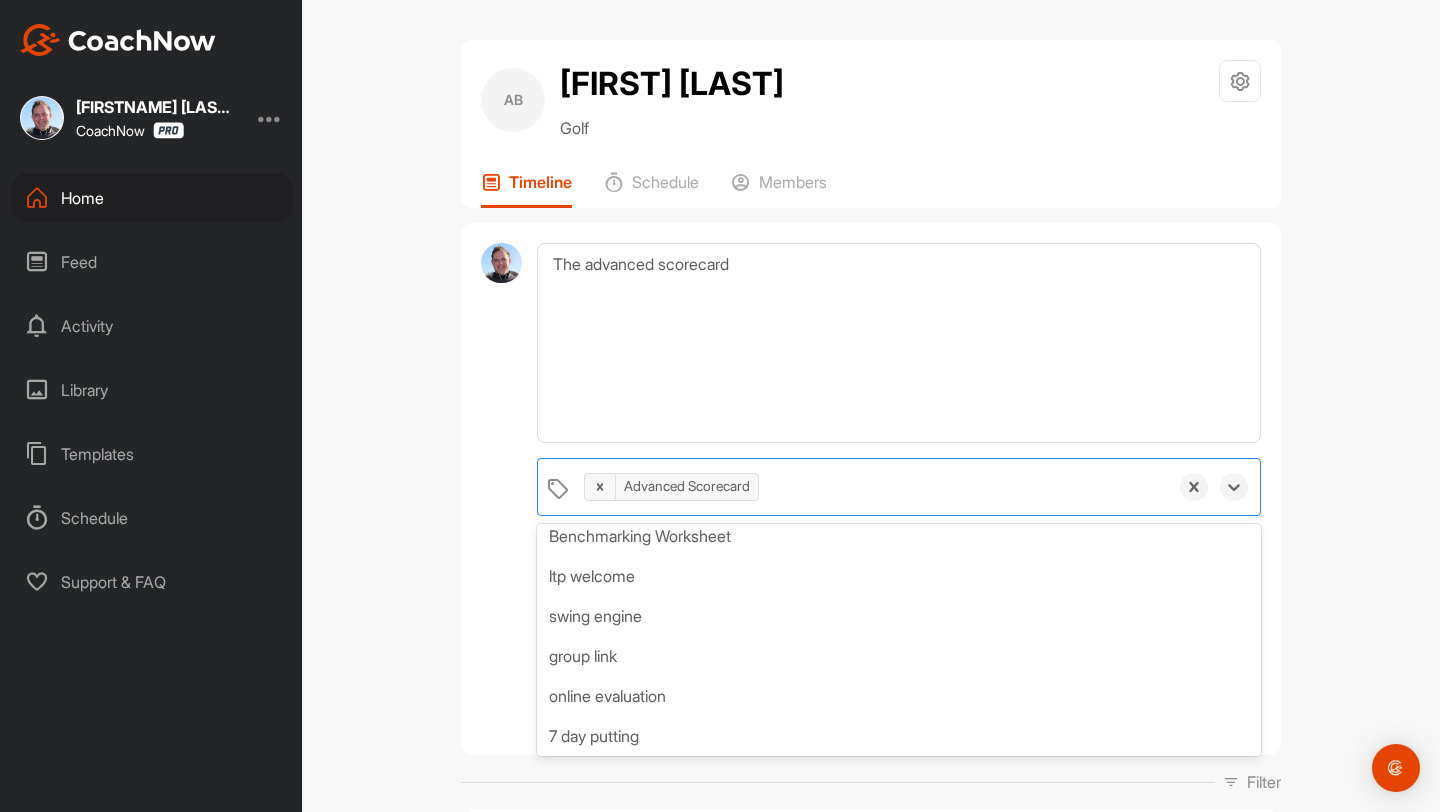 scroll, scrollTop: 259, scrollLeft: 0, axis: vertical 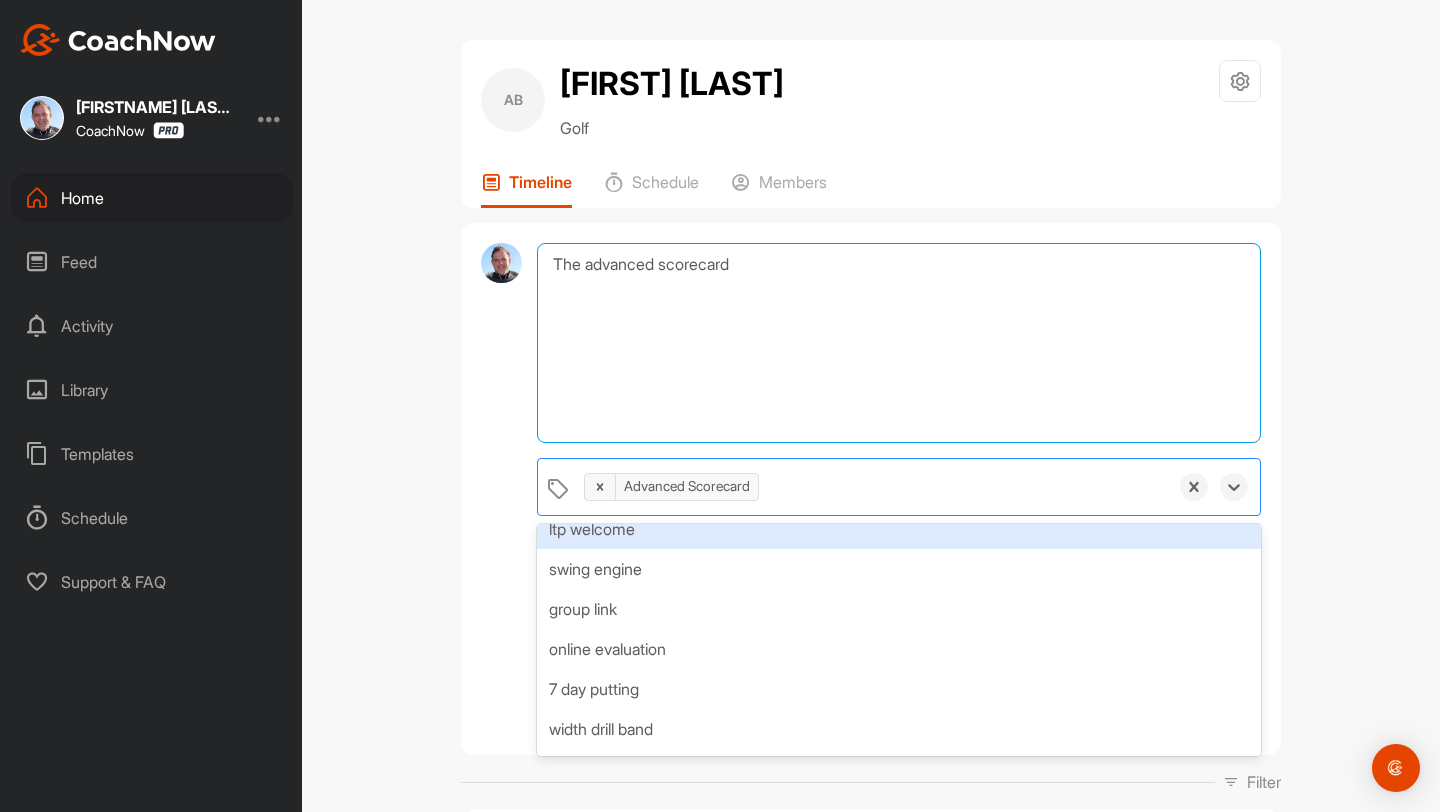 click on "The advanced scorecard" at bounding box center [899, 343] 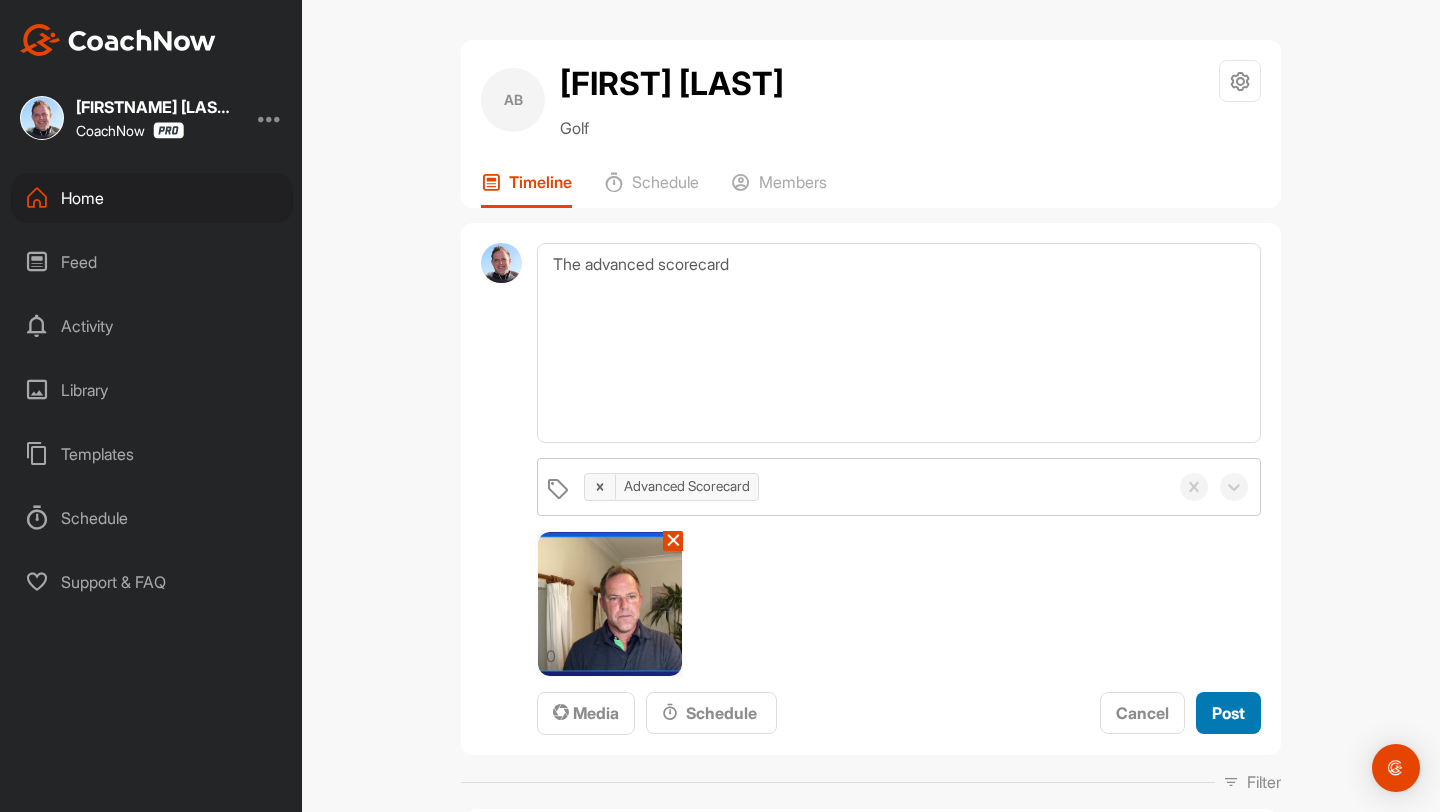 click on "Post" at bounding box center [1228, 713] 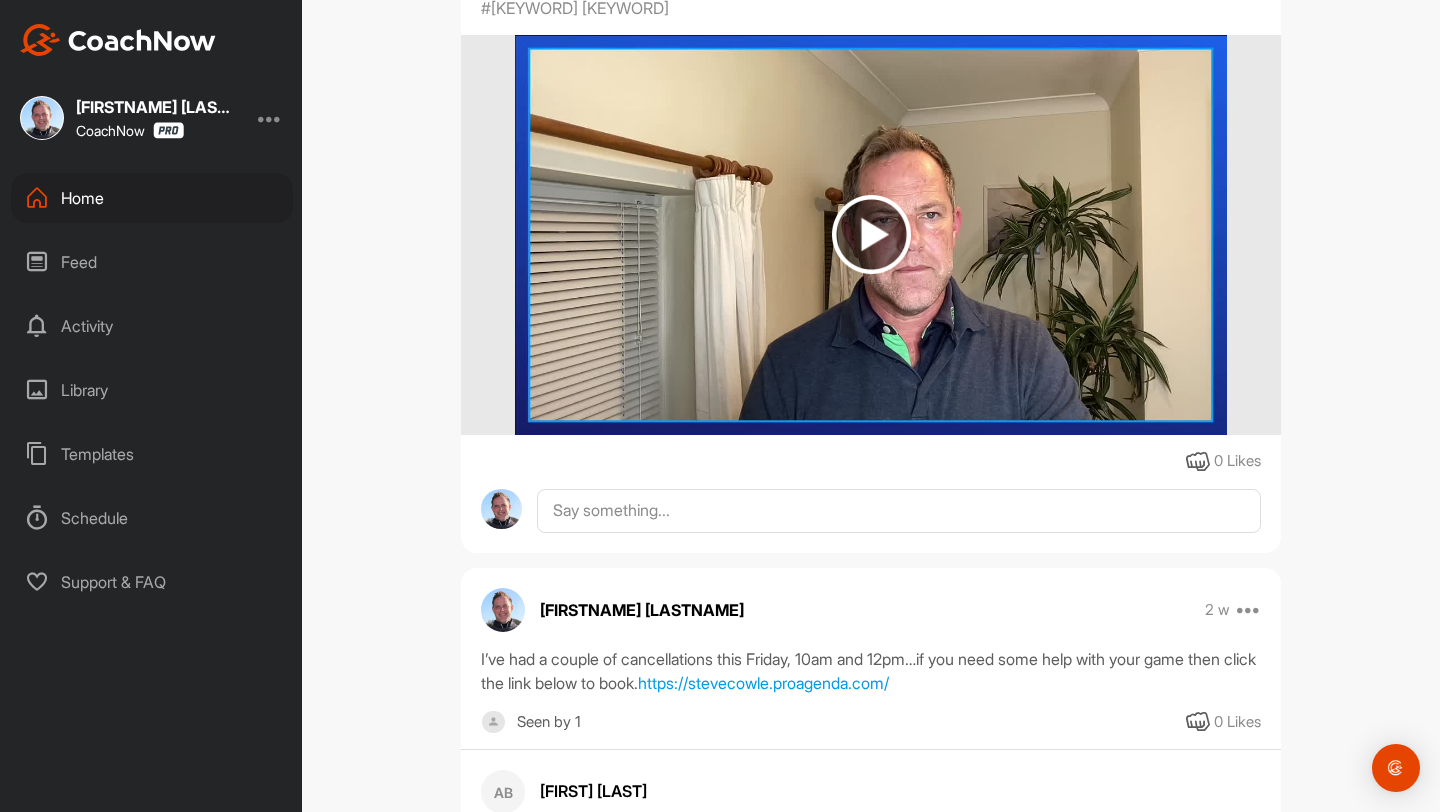 scroll, scrollTop: 619, scrollLeft: 0, axis: vertical 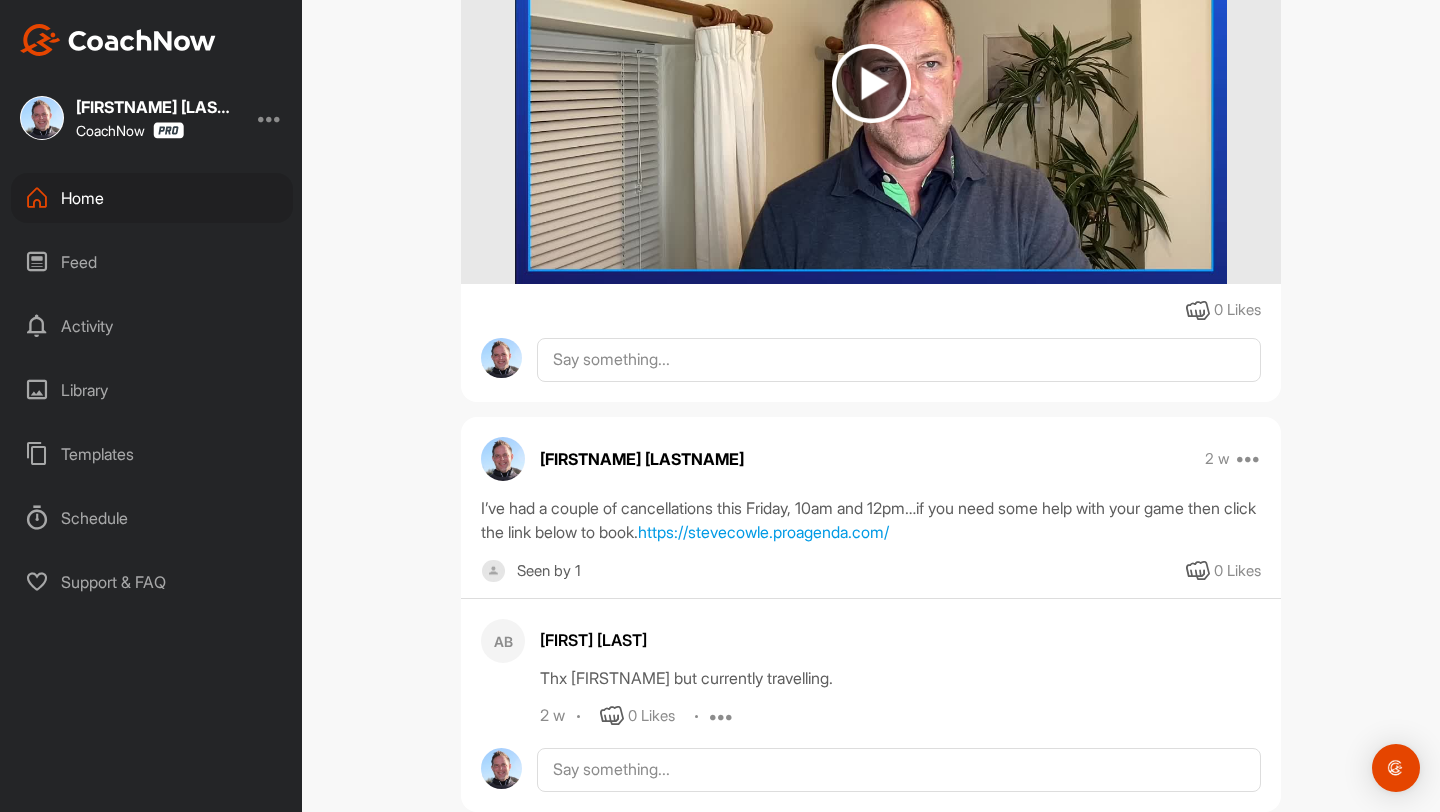 click at bounding box center (871, 83) 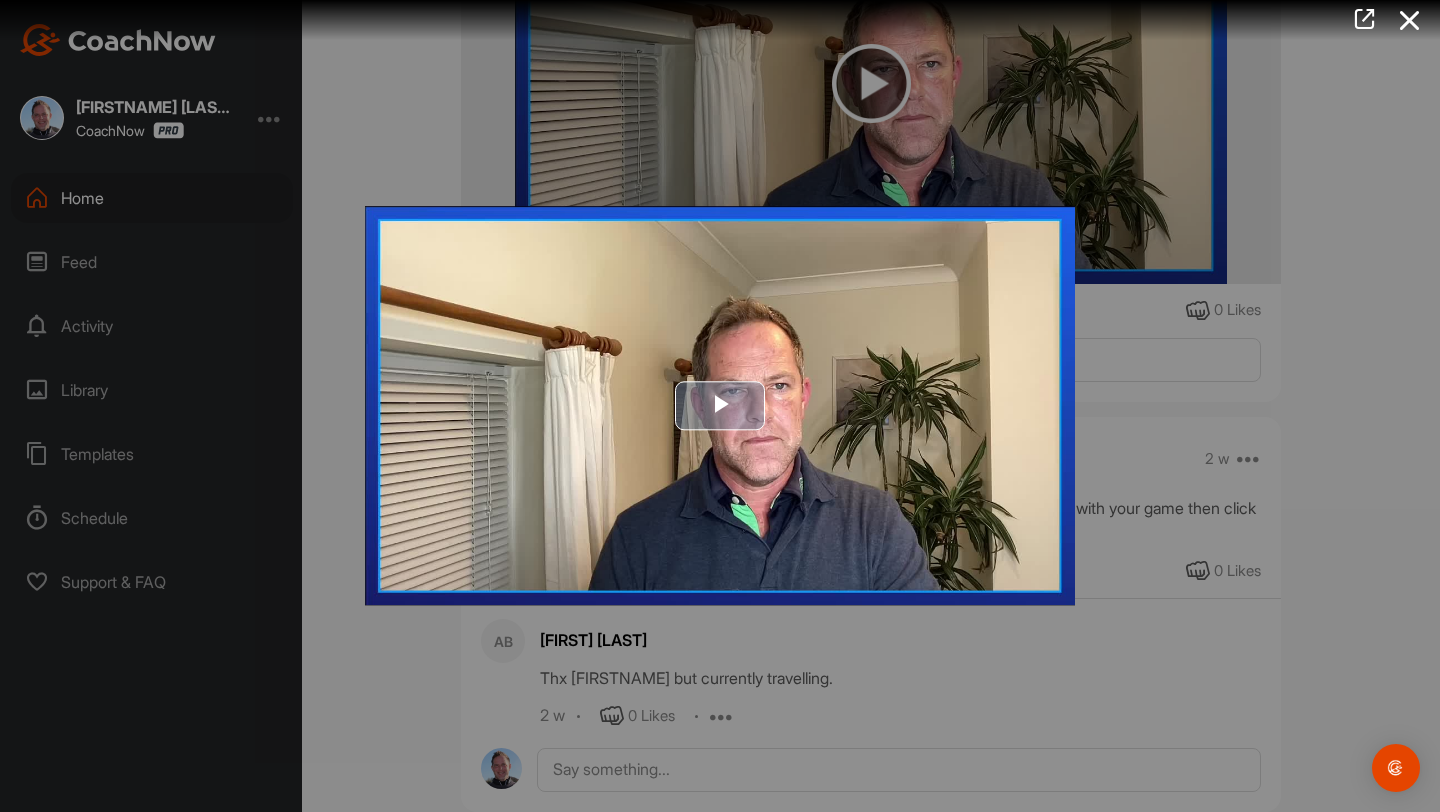 click at bounding box center (720, 405) 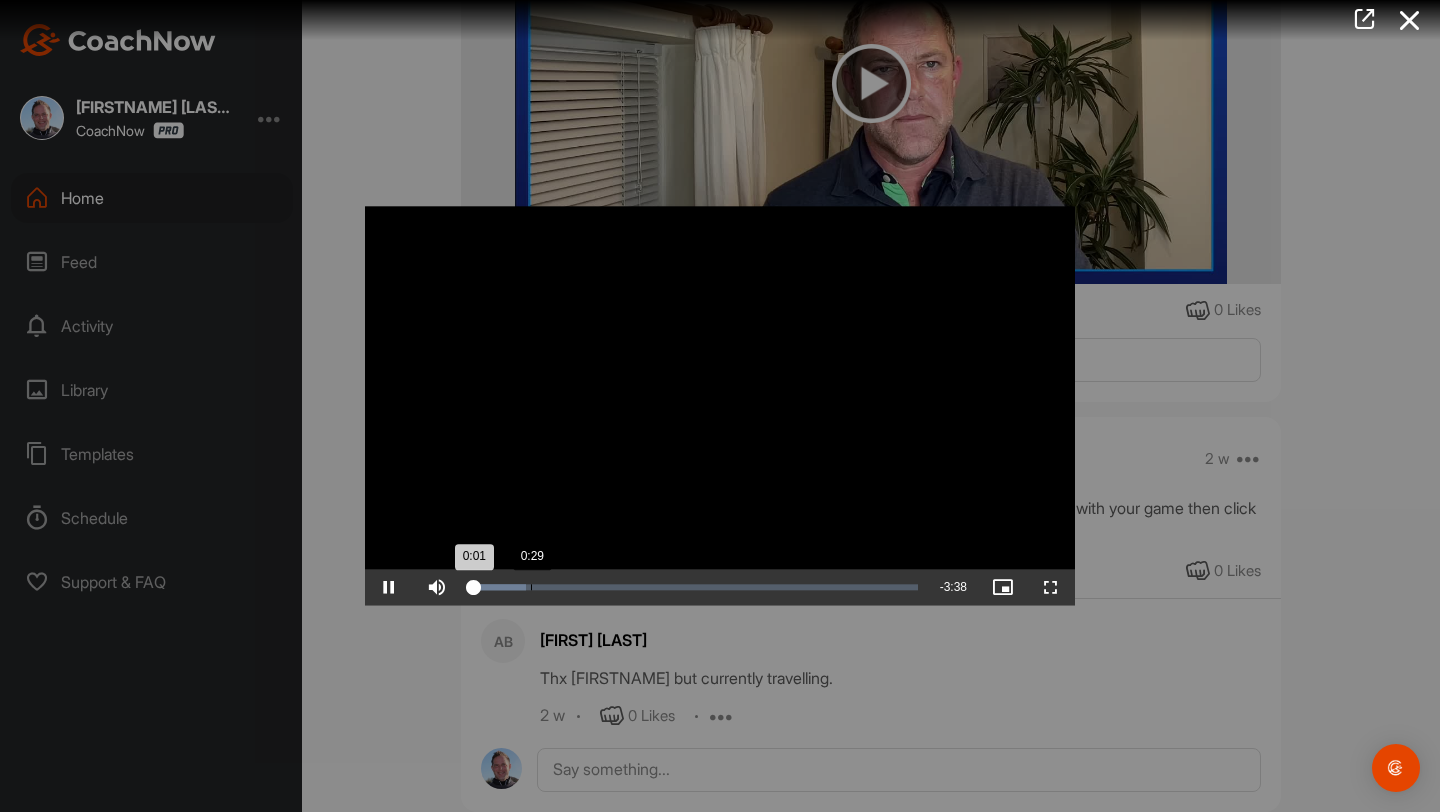 click on "Loaded : 12.28% 0:29 0:01" at bounding box center (694, 588) 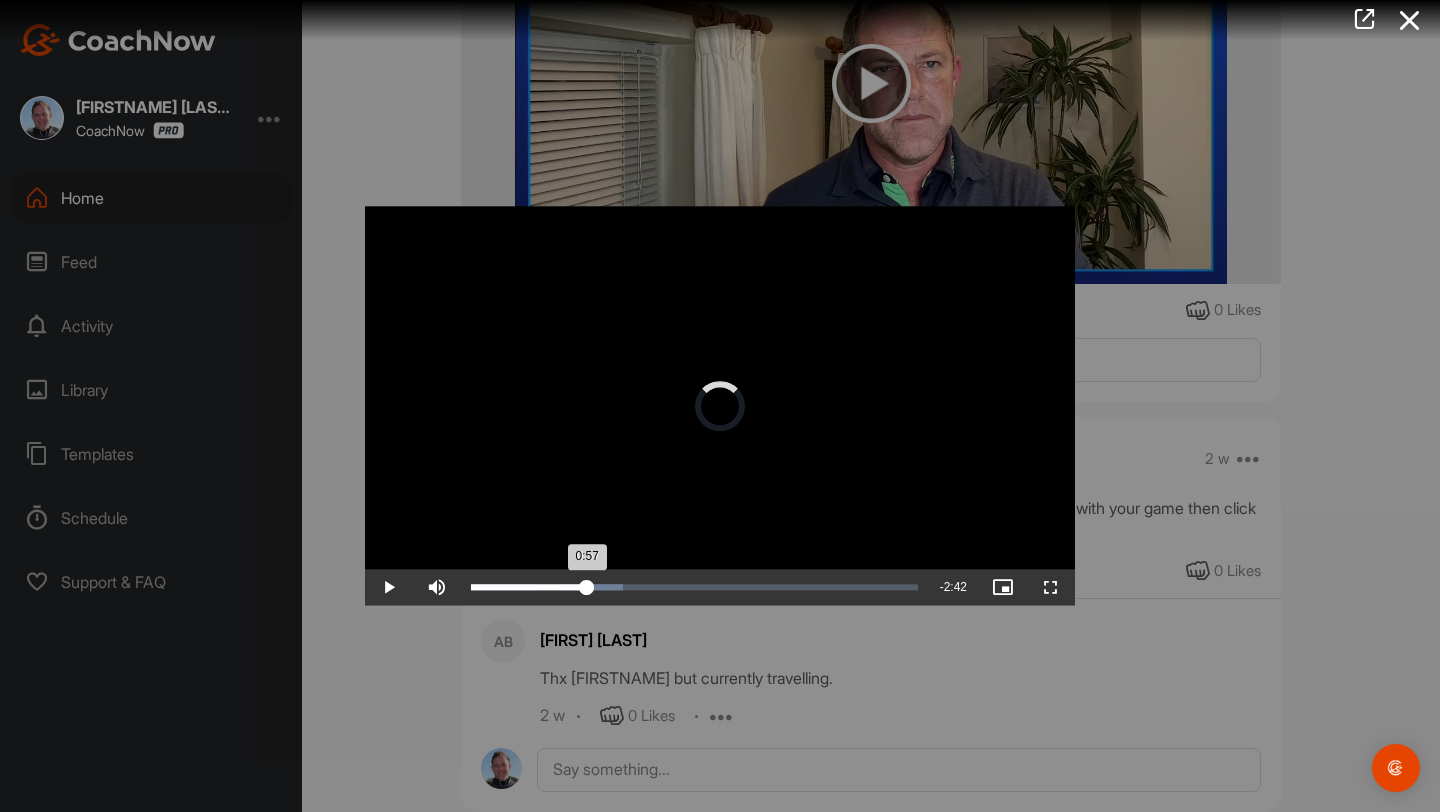 click on "Loaded :  34.11% 0:57 0:57" at bounding box center [694, 588] 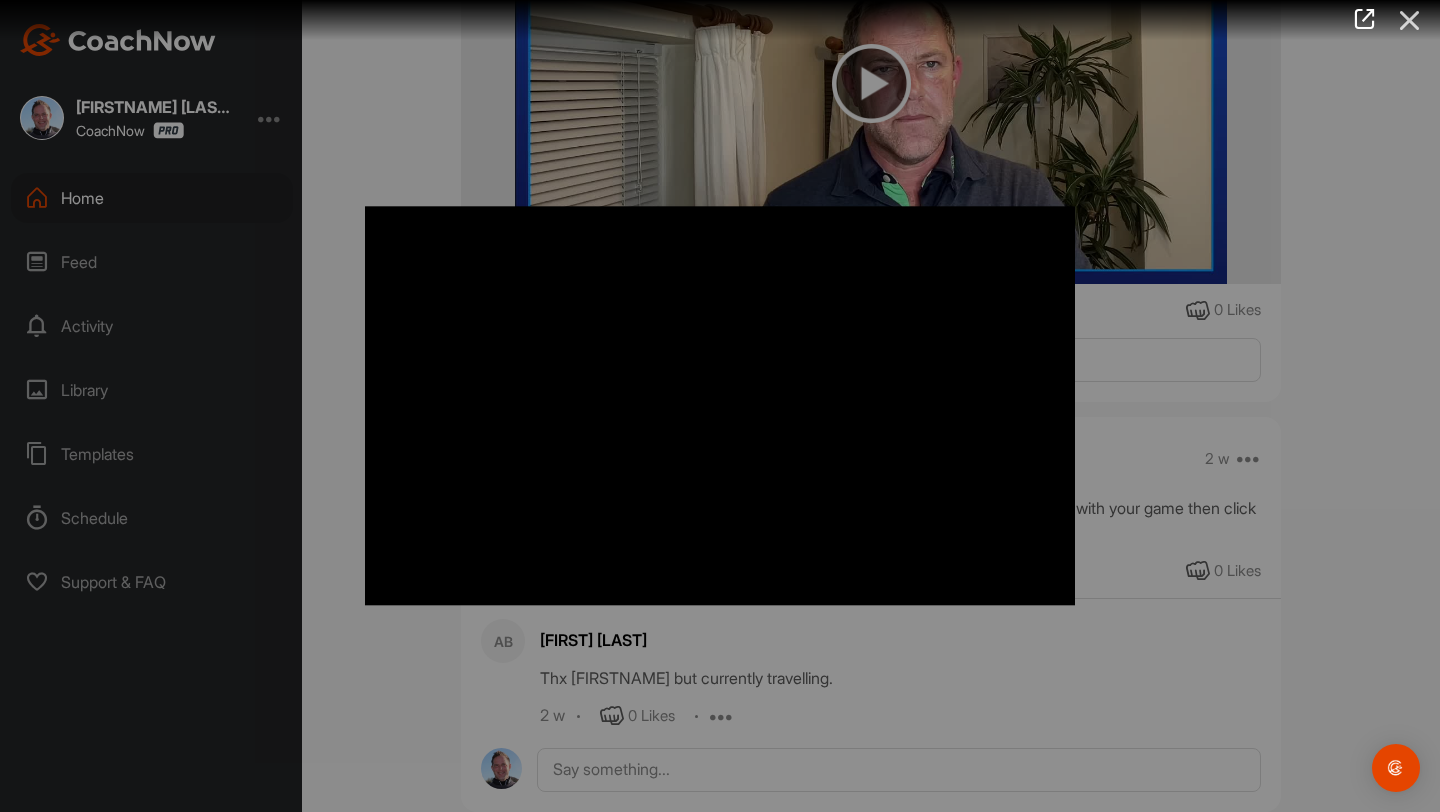click at bounding box center [1410, 20] 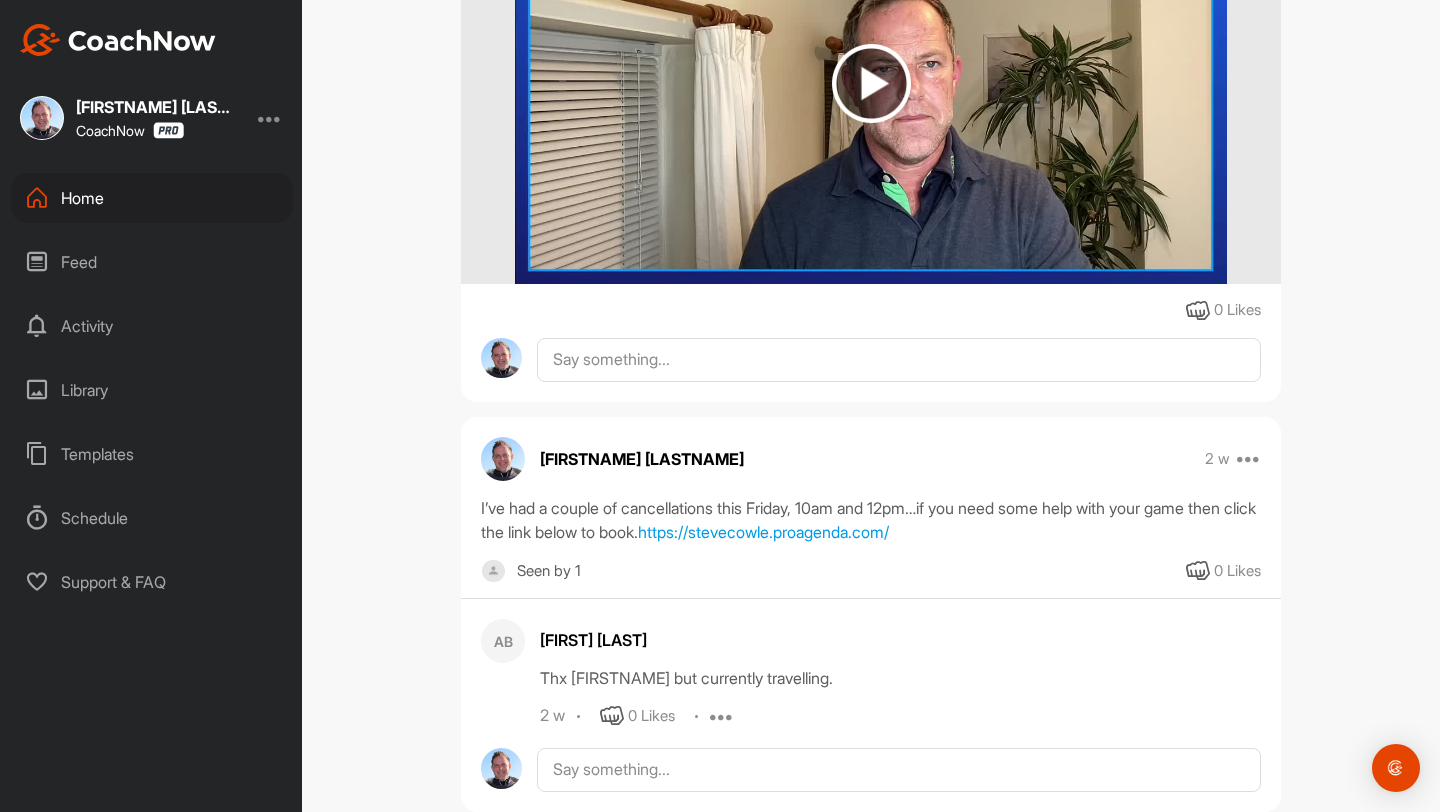 click on "AB [FIRST] [LAST] Golf Settings Your Notifications Timeline Schedule Members Filter Media Type Images Videos Notes Documents Author AJ [FIRST] [LAST] [EMAIL] AM [FIRST] [LAST] [EMAIL] AN [FIRST] [LAST] [EMAIL] [FIRST] [LAST] [EMAIL] AL [FIRST] [LAST] [EMAIL] AC [FIRST] [LAST] [EMAIL] [FIRST] [LAST] [EMAIL] AD [FIRST] [LAST] [EMAIL] AK [FIRST] [LAST] [EMAIL] AM [FIRST] [LAST] [EMAIL] AC [FIRST] [LAST] [EMAIL] [FIRST] [LAST] [EMAIL] AD [FIRST] [LAST] [EMAIL] AB [FIRST] [LAST] [EMAIL] AC [FIRST] [LAST] [EMAIL] AP [FIRST] [LAST] [EMAIL] AT [FIRST] [LAST] [EMAIL] AB [FIRST] [LAST] [EMAIL] AC [FIRST] [LAST] [EMAIL] AF [FIRST] [LAST] [EMAIL] AM [FIRST] [LAST]" at bounding box center (871, 4854) 